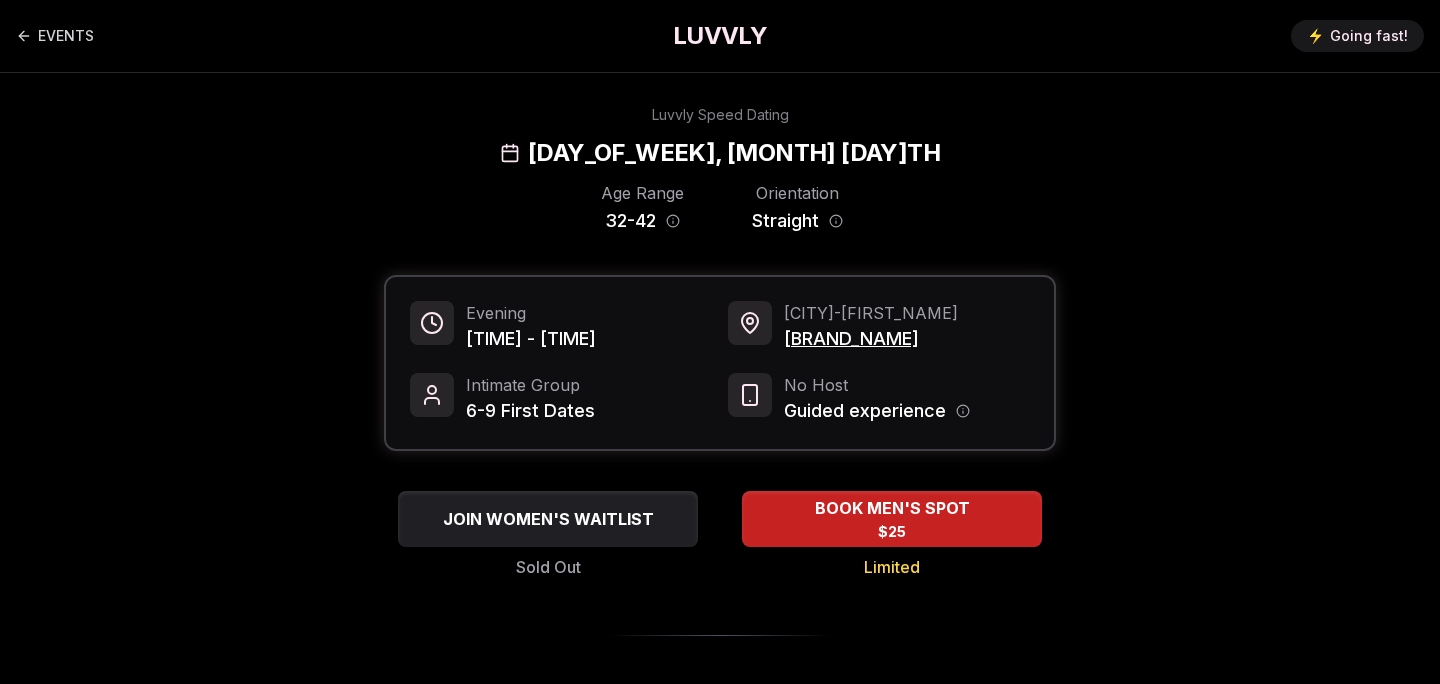 scroll, scrollTop: 0, scrollLeft: 0, axis: both 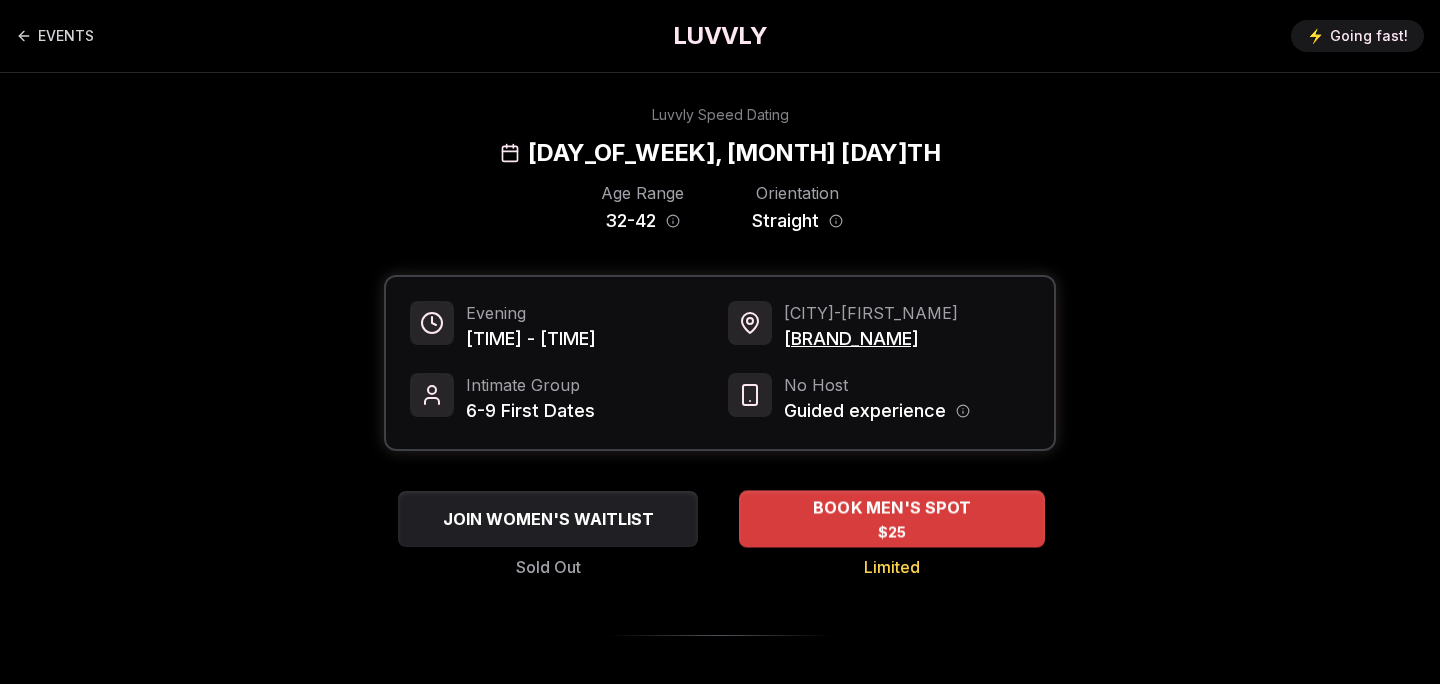 click on "BOOK MEN'S SPOT $25" at bounding box center (892, 518) 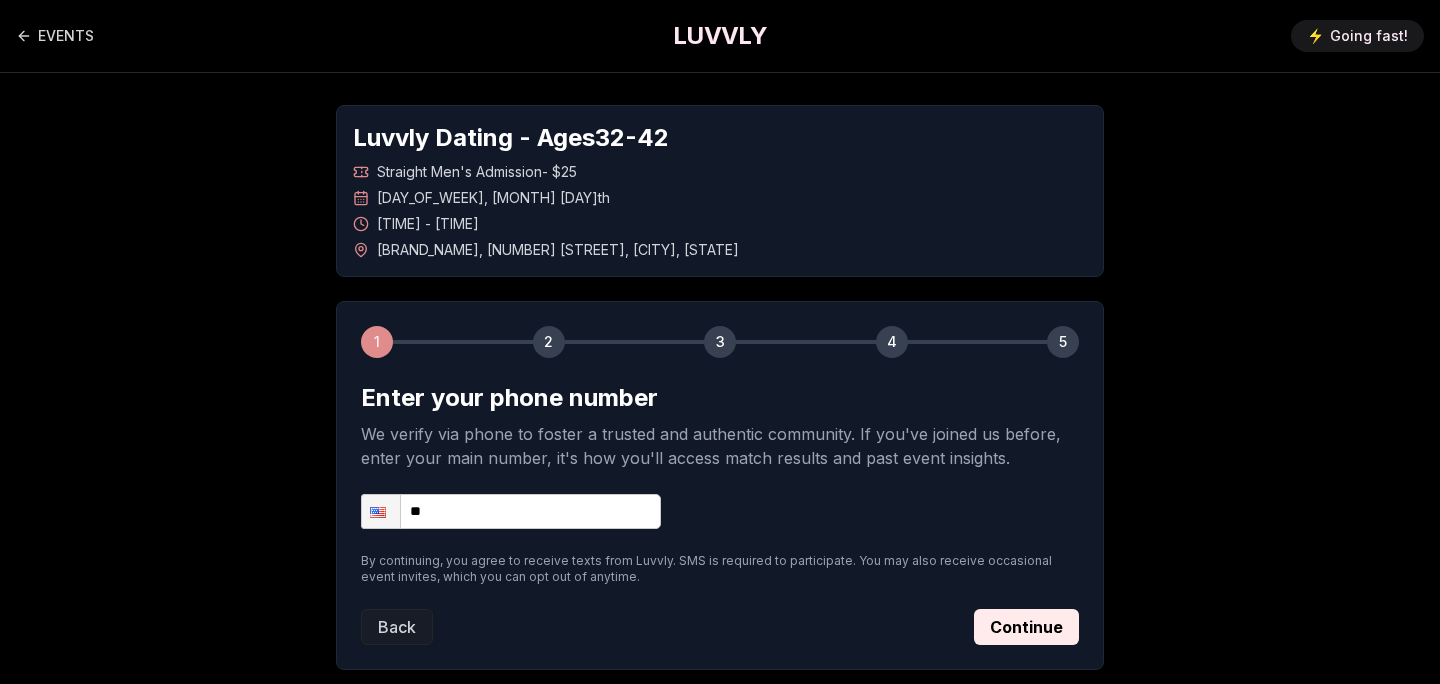 click on "Enter your phone number We verify via phone to foster a trusted and authentic community. If you've joined us before, enter your main number, it's how you'll access match results and past event insights. Phone ** By continuing, you agree to receive texts from Luvvly. SMS is required to participate. You may also receive occasional event invites, which you can opt out of anytime. Back Continue" at bounding box center [720, 513] 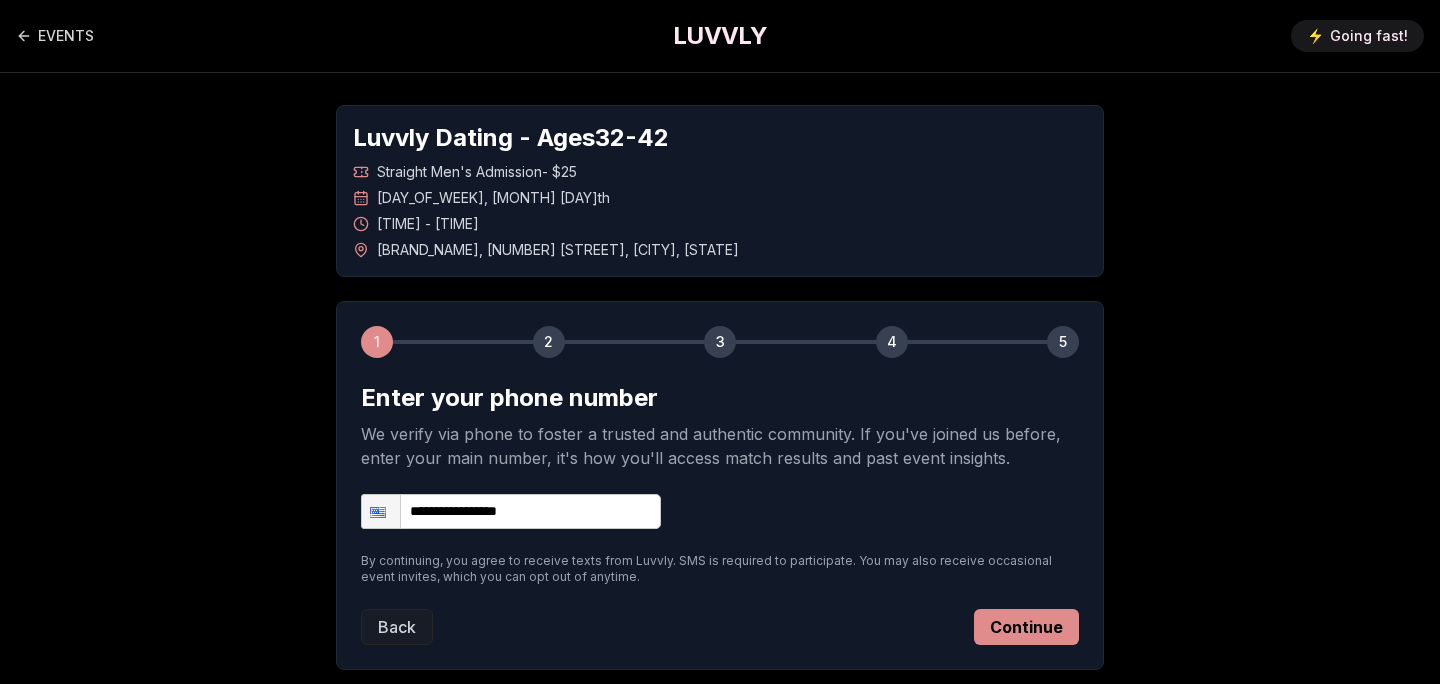 click on "Continue" at bounding box center [1026, 627] 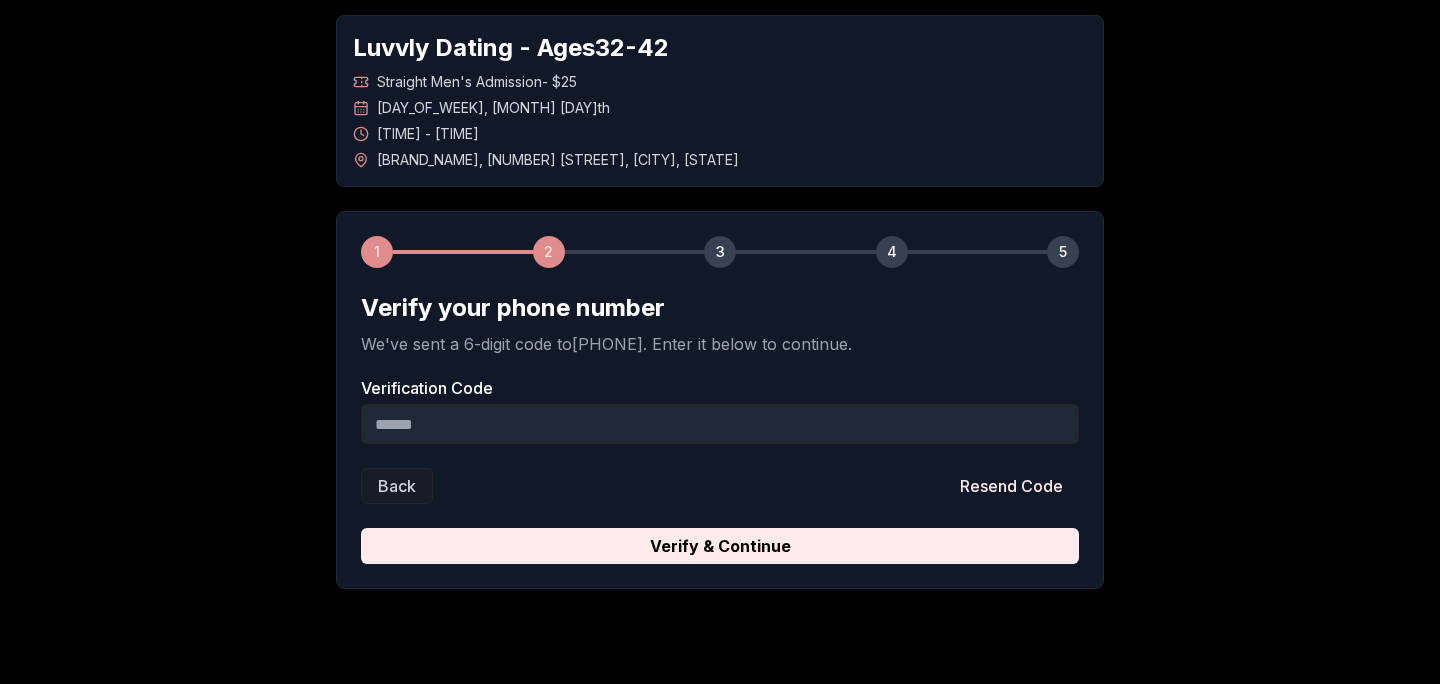 scroll, scrollTop: 91, scrollLeft: 0, axis: vertical 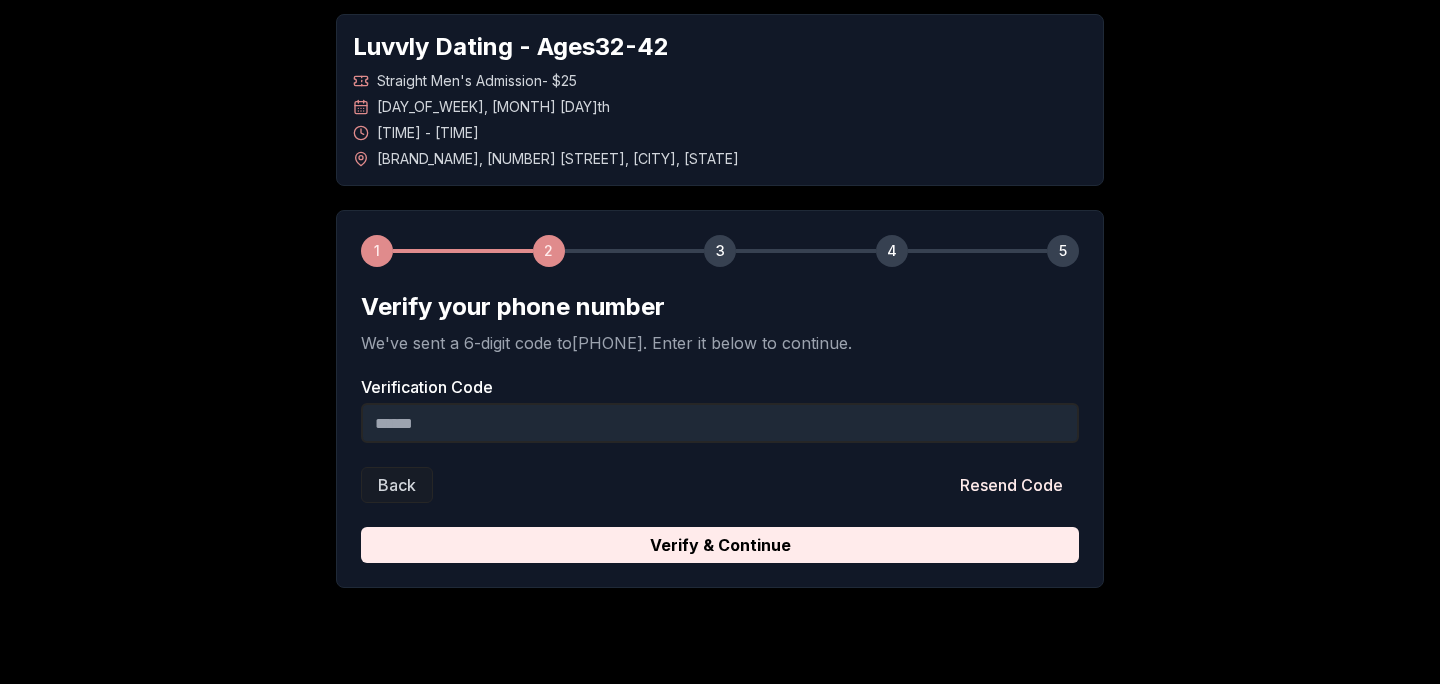 click on "Verification Code" at bounding box center [720, 423] 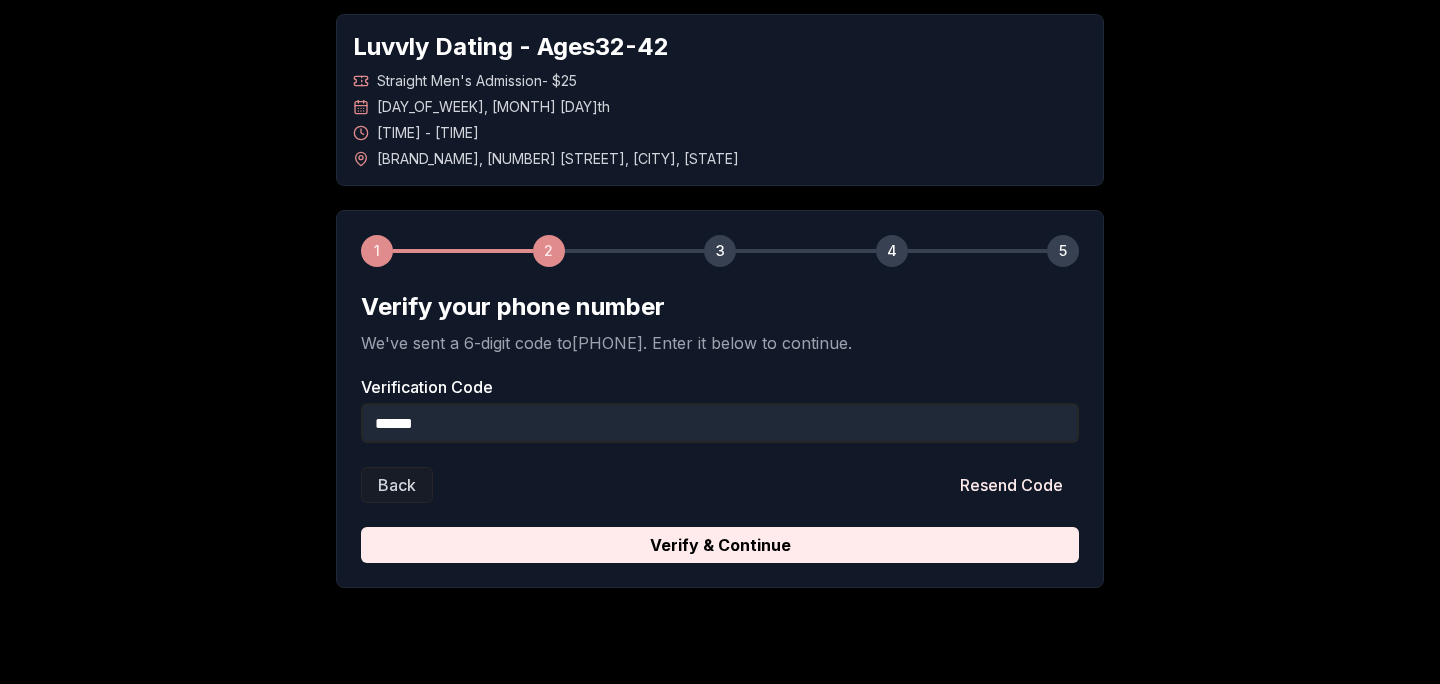 type on "******" 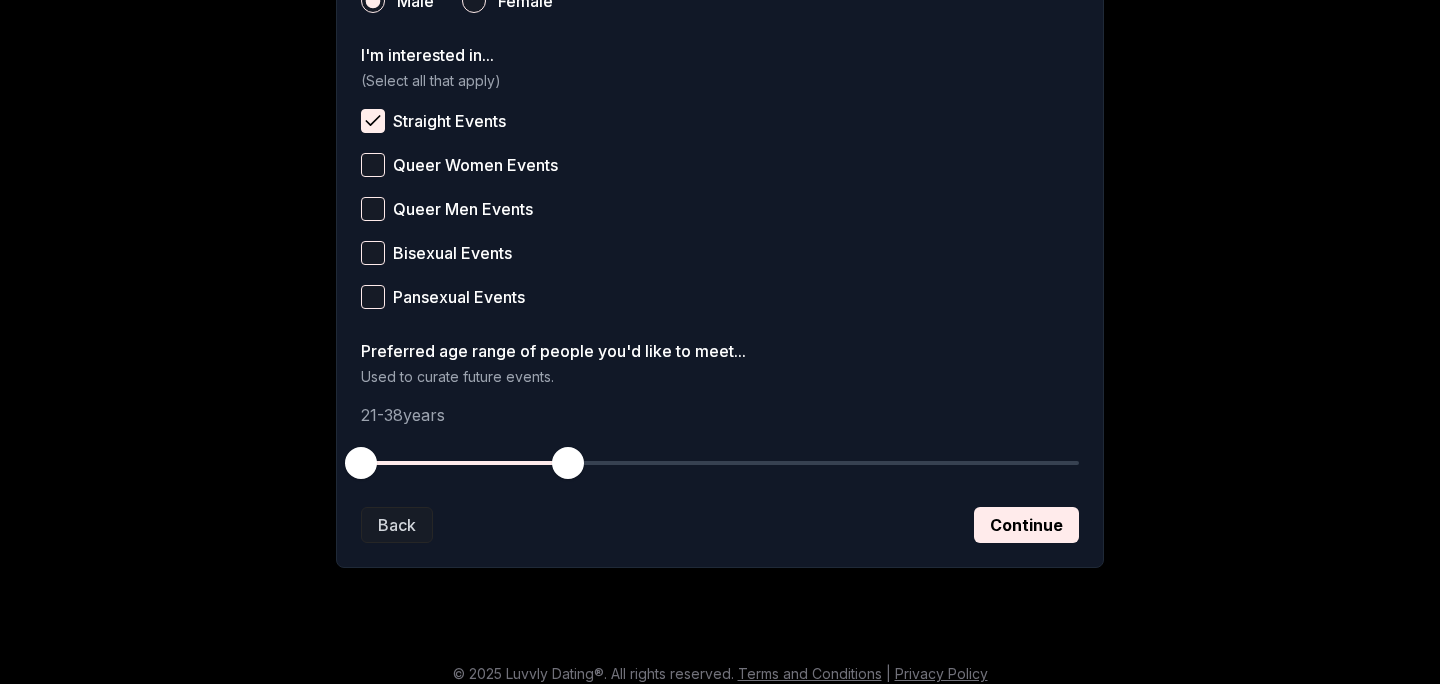 scroll, scrollTop: 809, scrollLeft: 0, axis: vertical 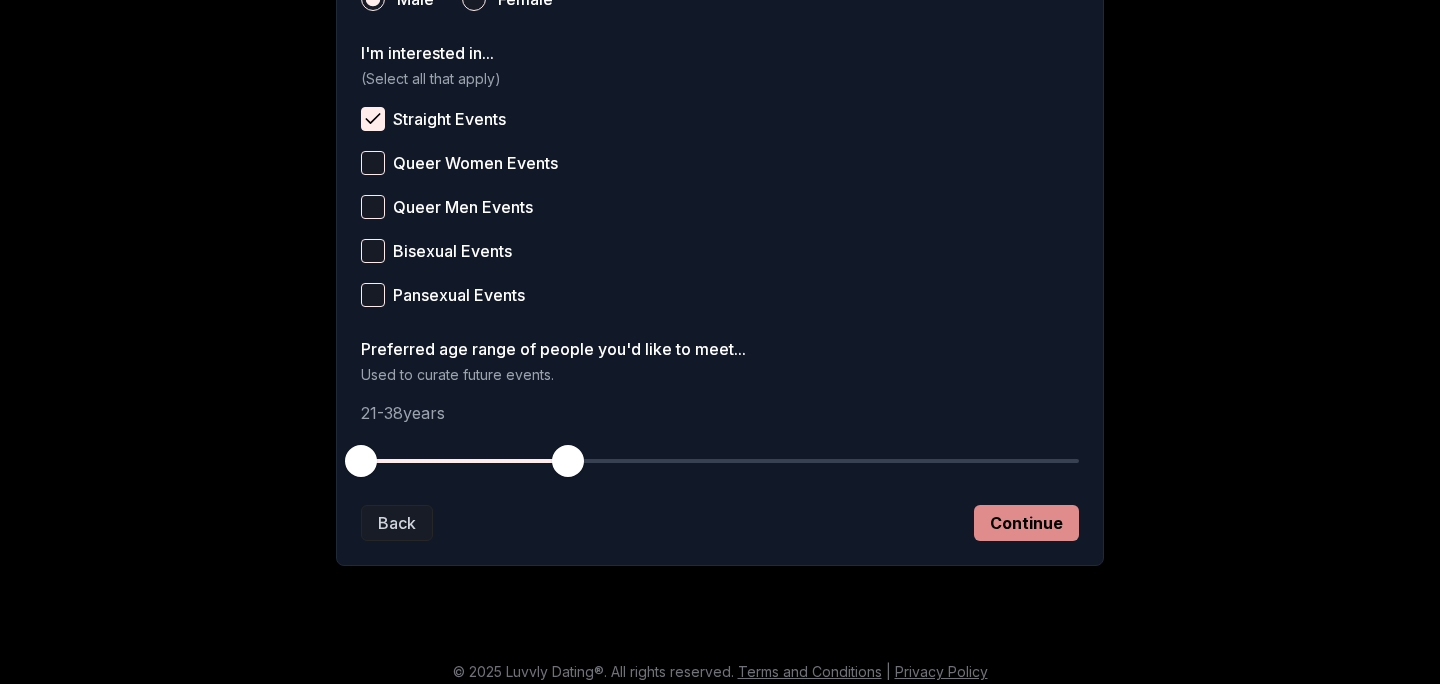 click on "Continue" at bounding box center [1026, 523] 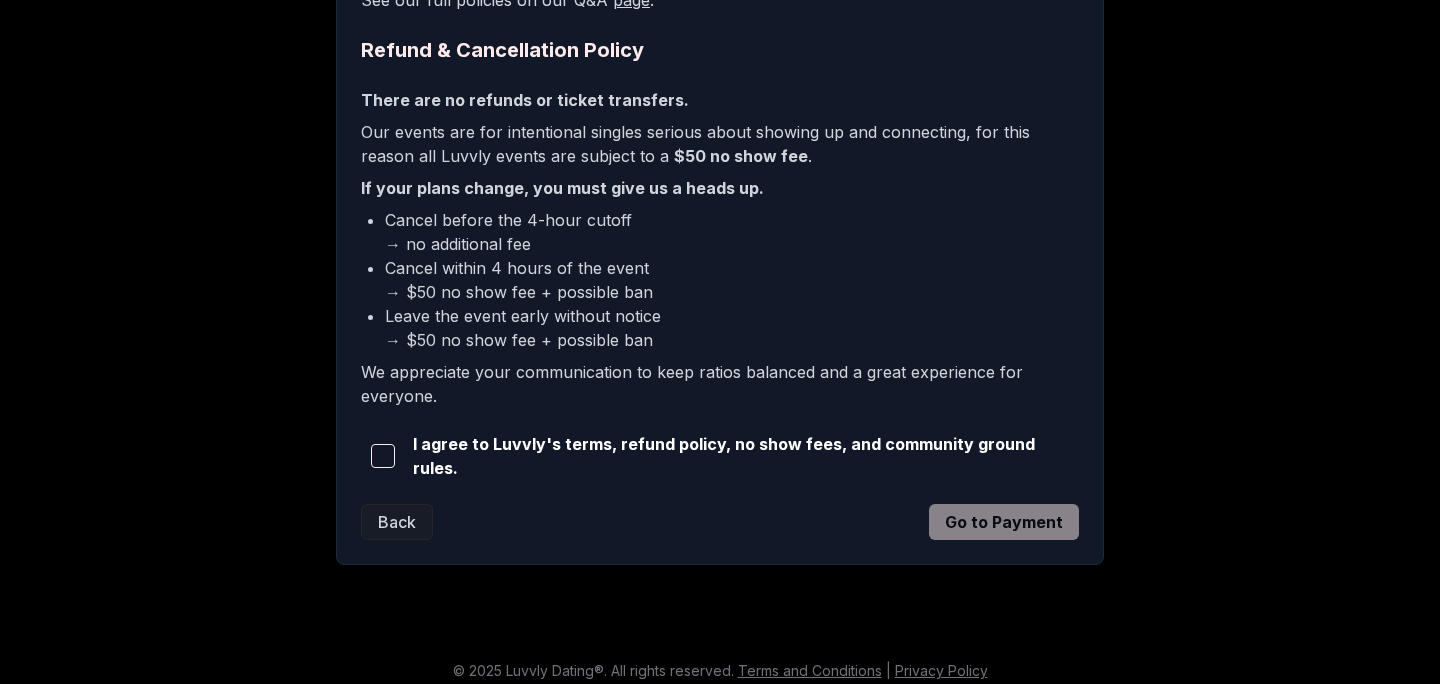 scroll, scrollTop: 492, scrollLeft: 0, axis: vertical 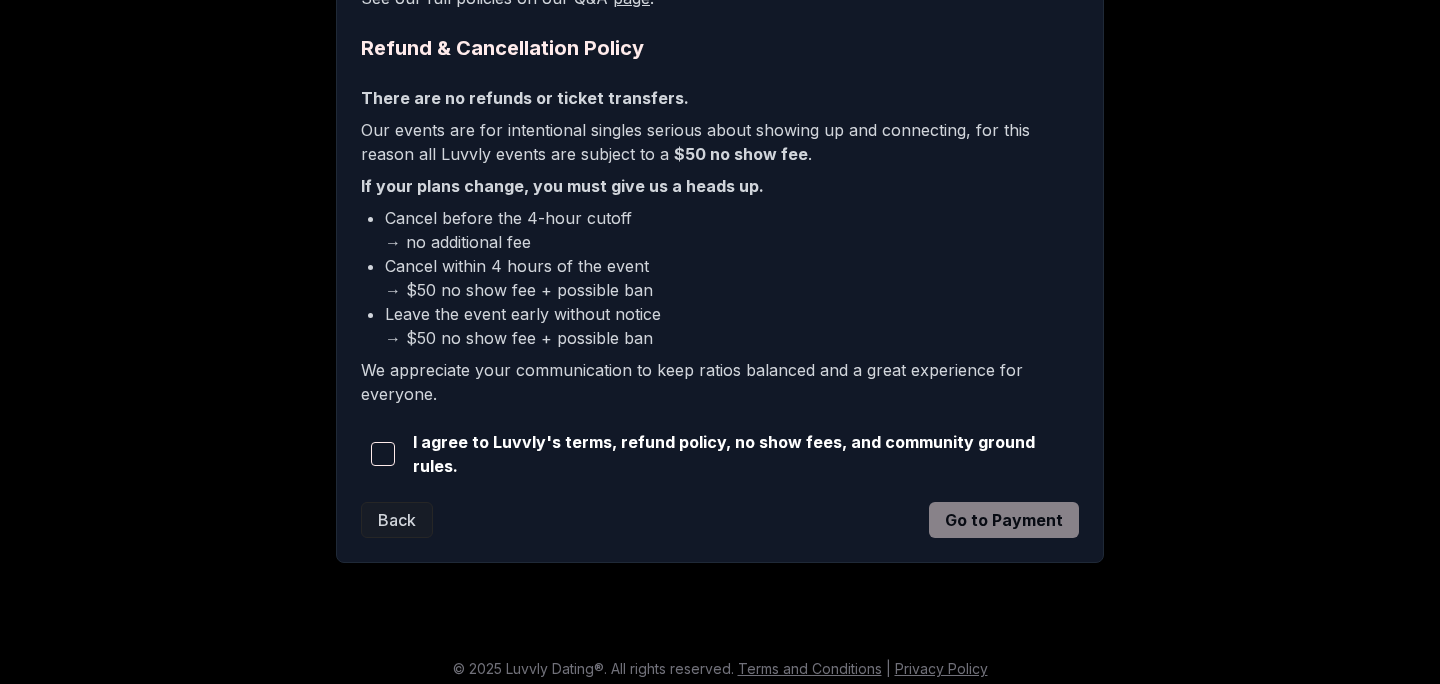 click at bounding box center [383, 454] 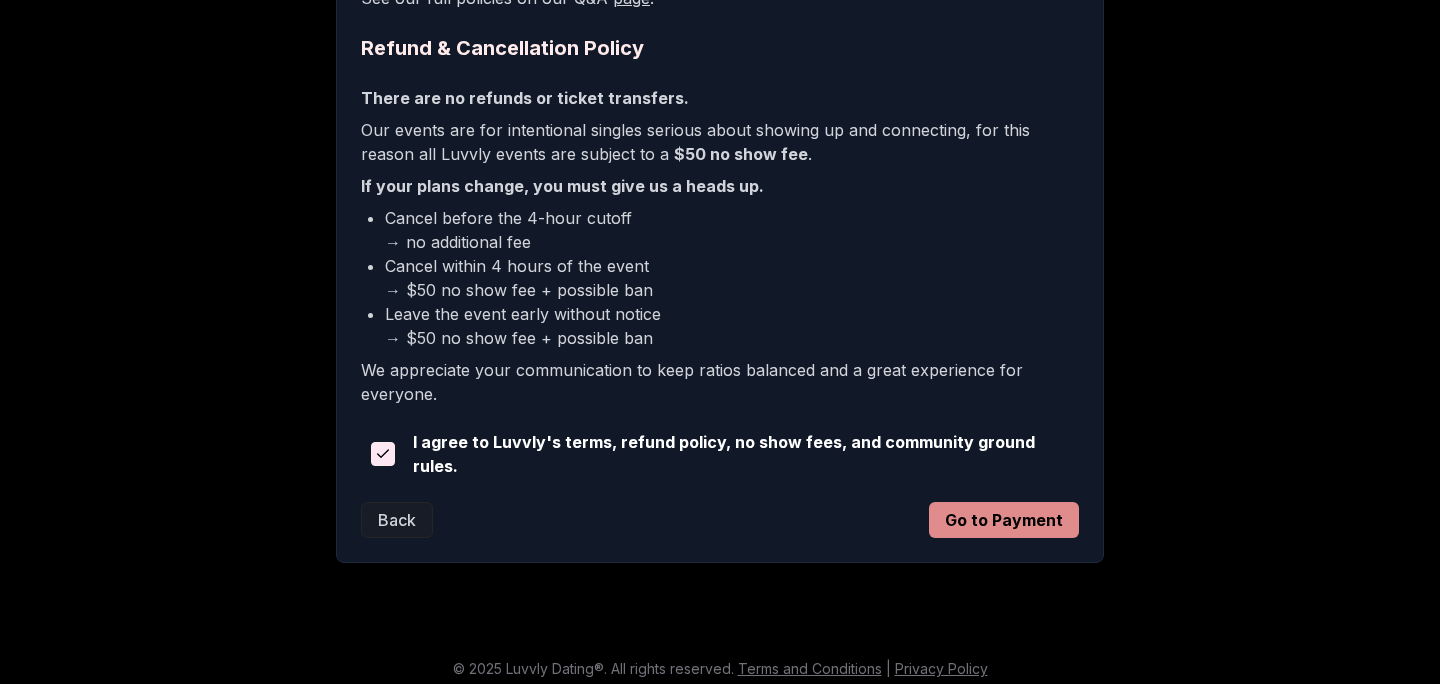 click on "Go to Payment" at bounding box center [1004, 520] 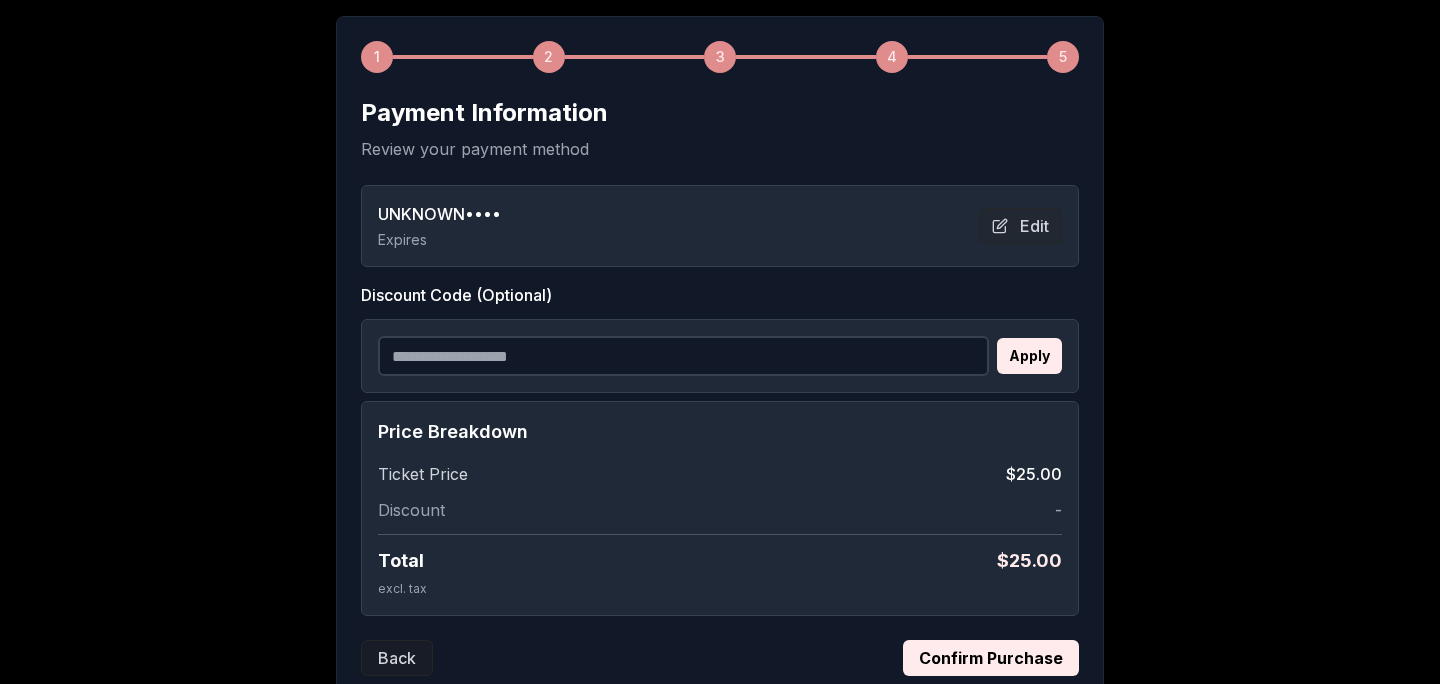 scroll, scrollTop: 276, scrollLeft: 0, axis: vertical 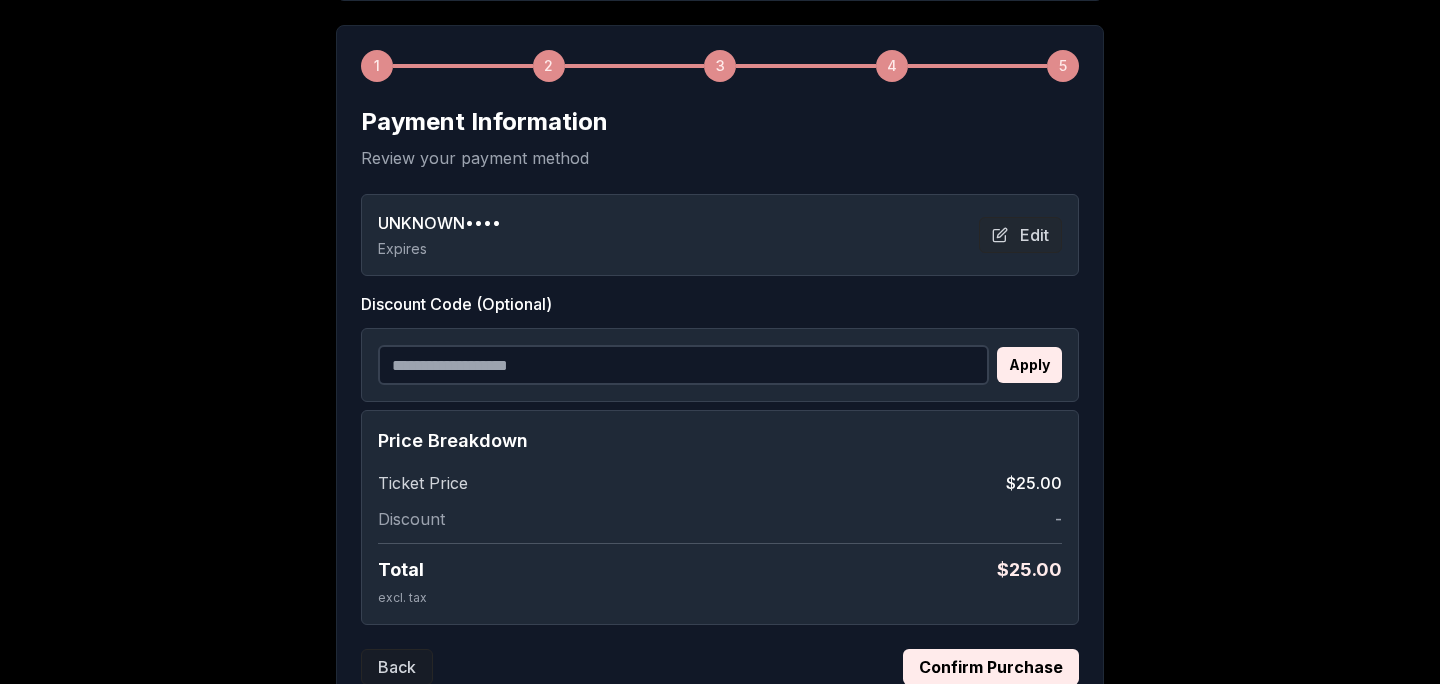 click on "Discount Code (Optional)" at bounding box center (683, 365) 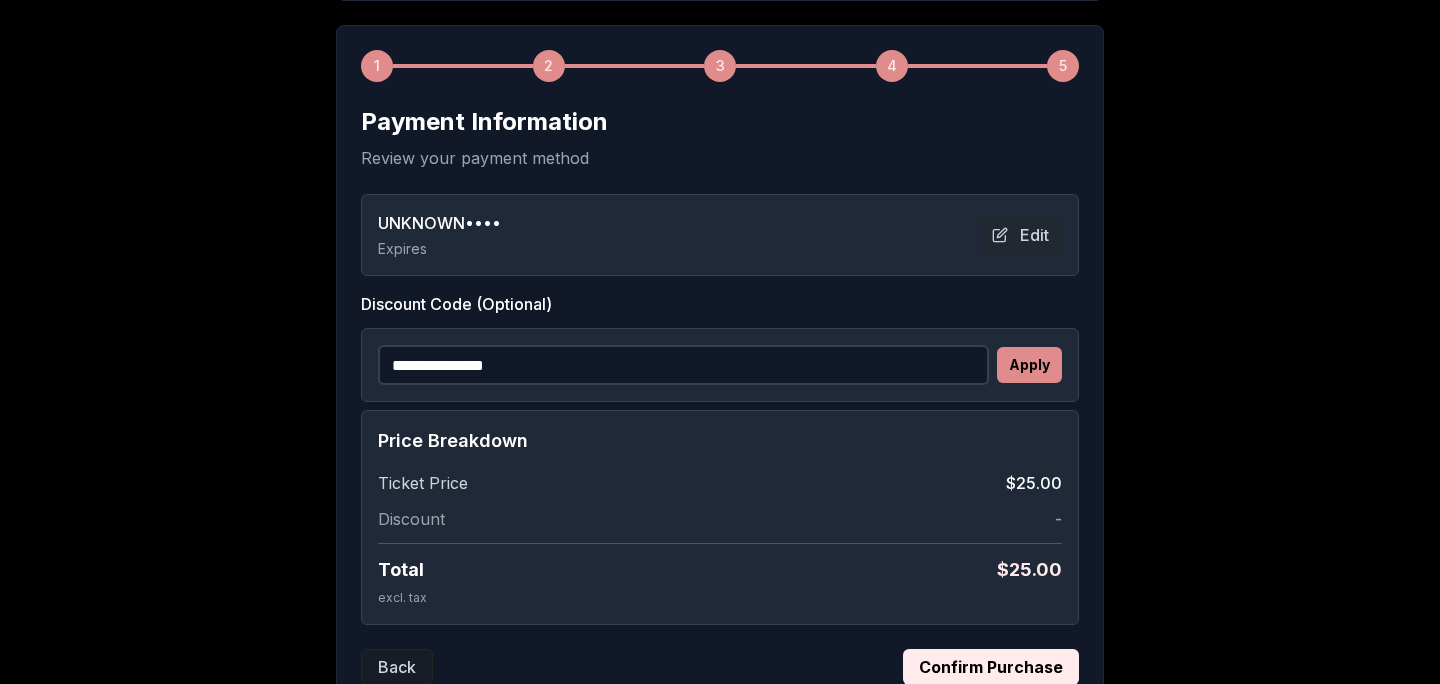 click on "Apply" at bounding box center [1029, 365] 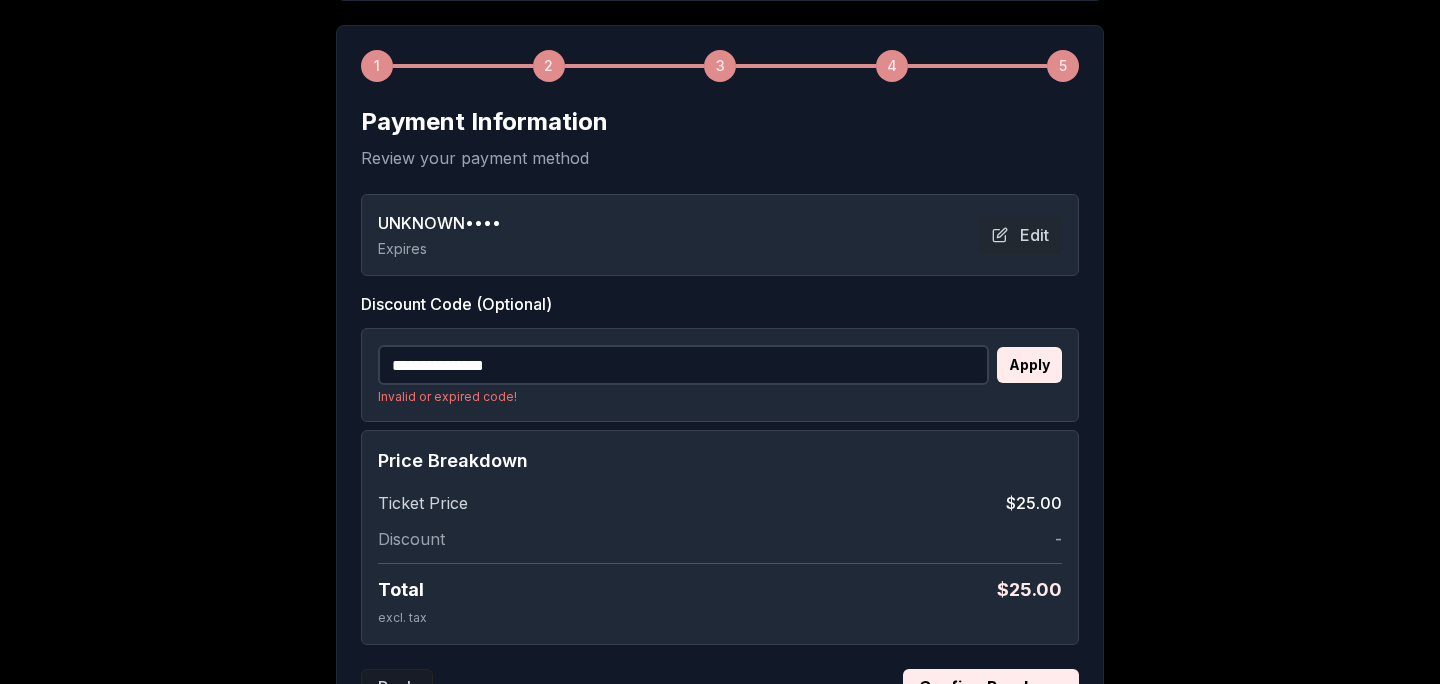 click on "**********" at bounding box center [683, 365] 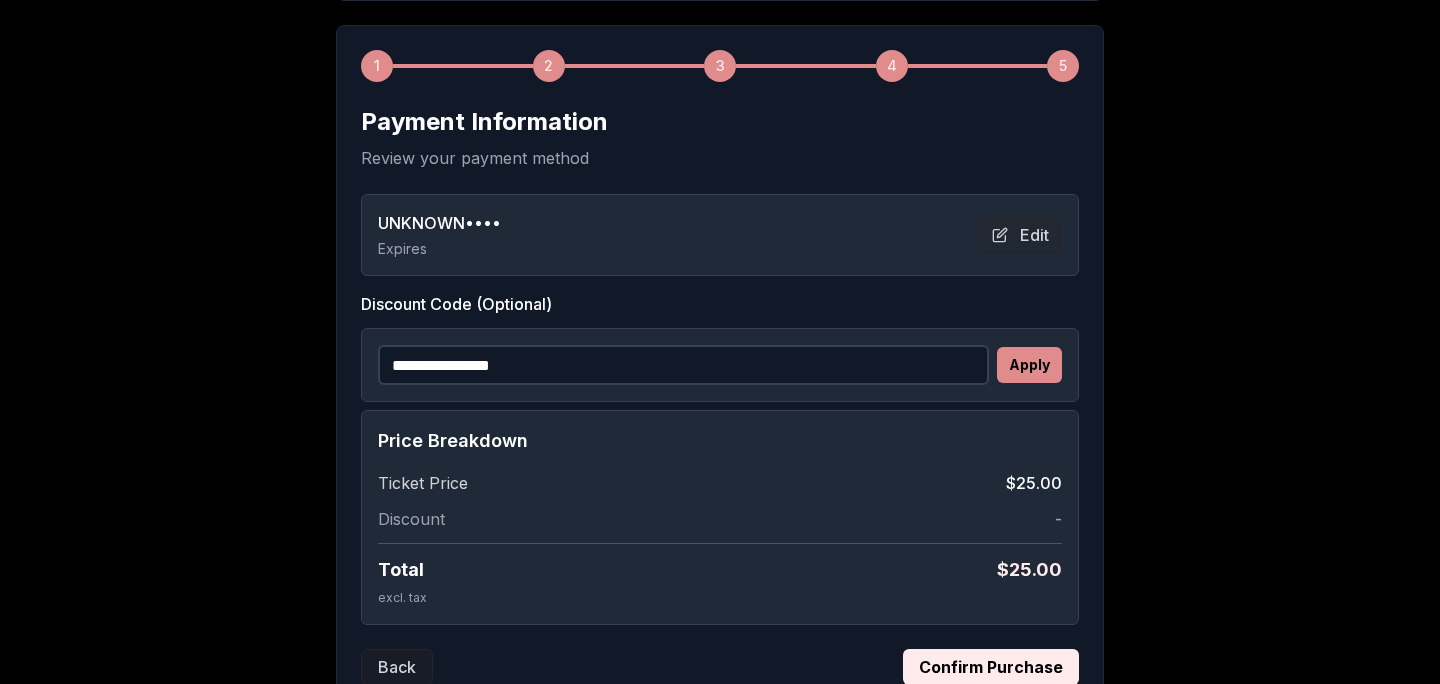 type on "**********" 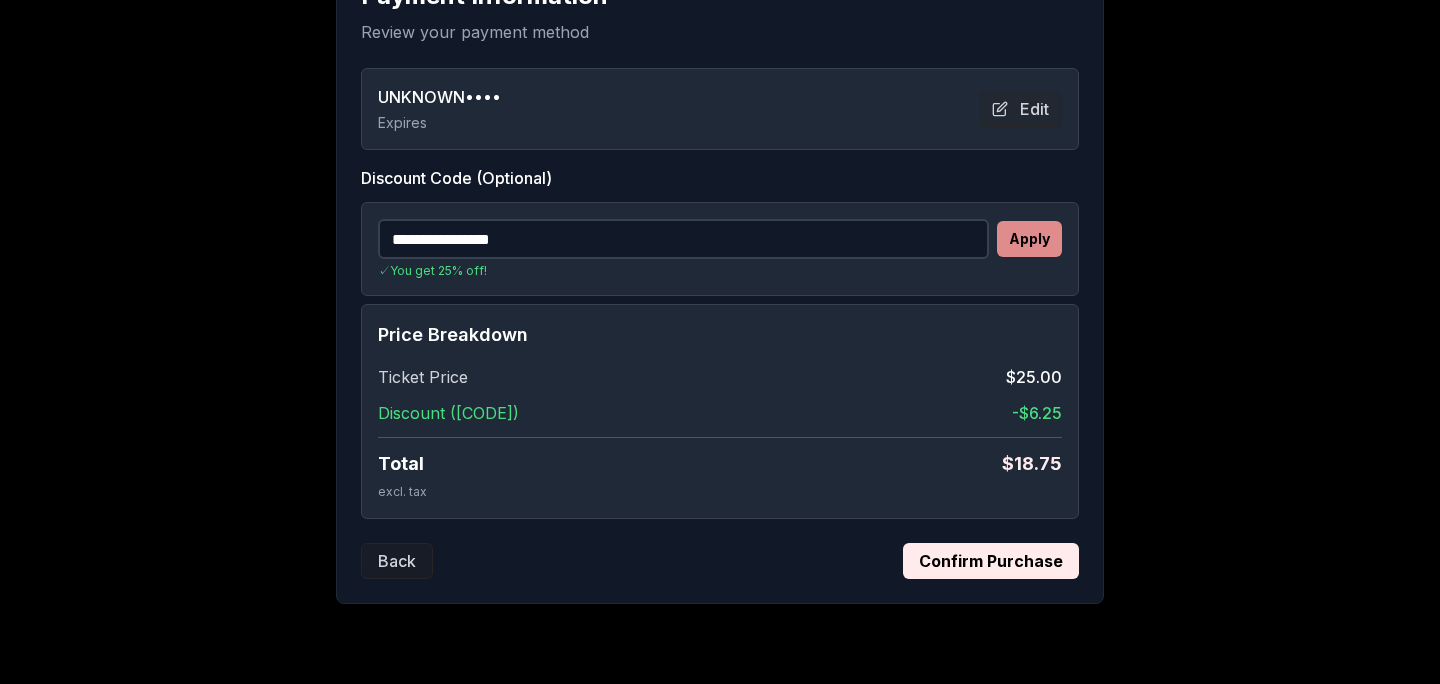scroll, scrollTop: 454, scrollLeft: 0, axis: vertical 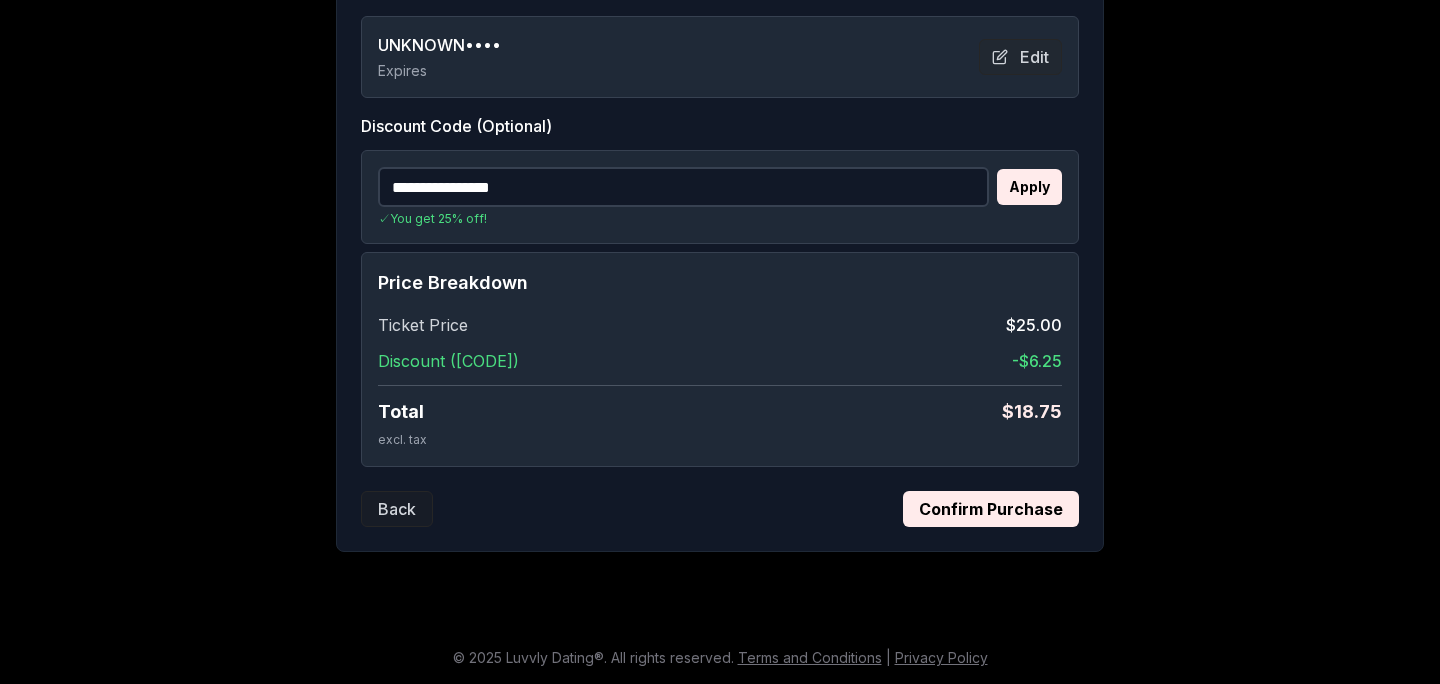click on "Confirm Purchase" at bounding box center [991, 509] 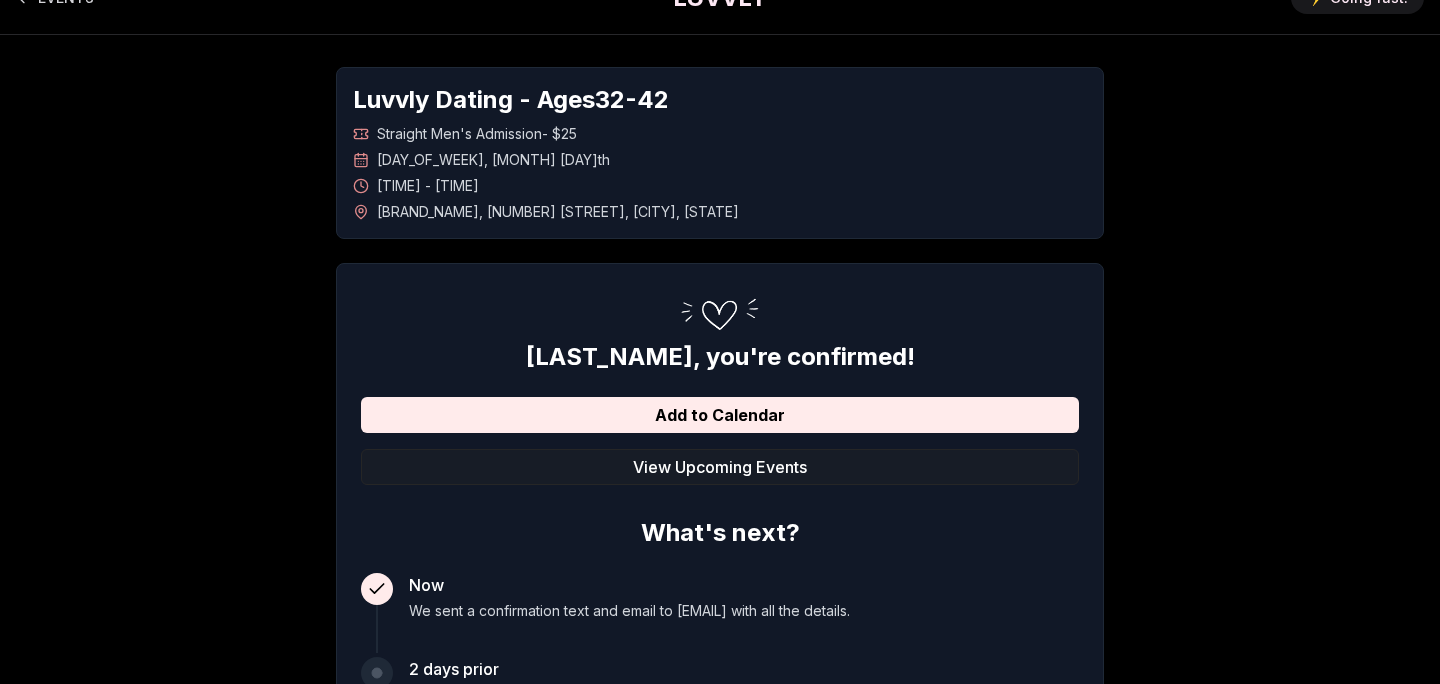 scroll, scrollTop: 0, scrollLeft: 0, axis: both 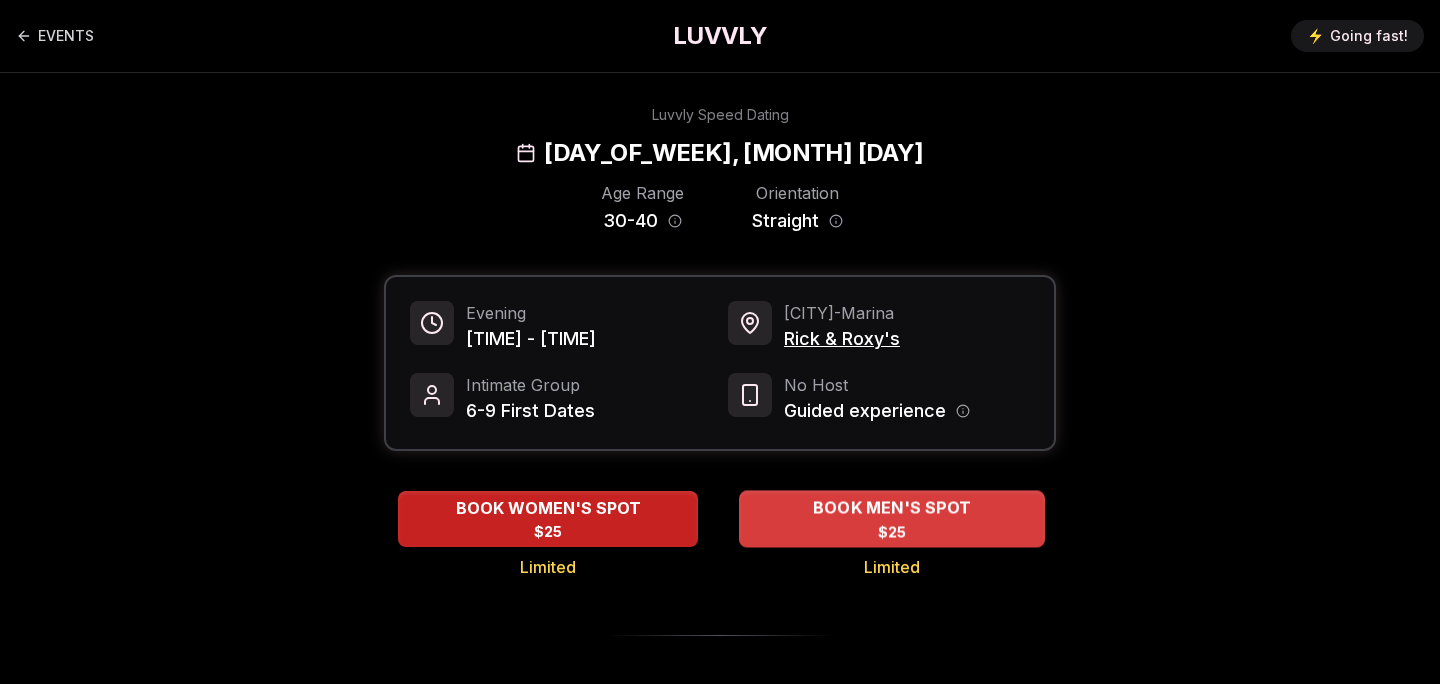 click on "$25" at bounding box center [892, 532] 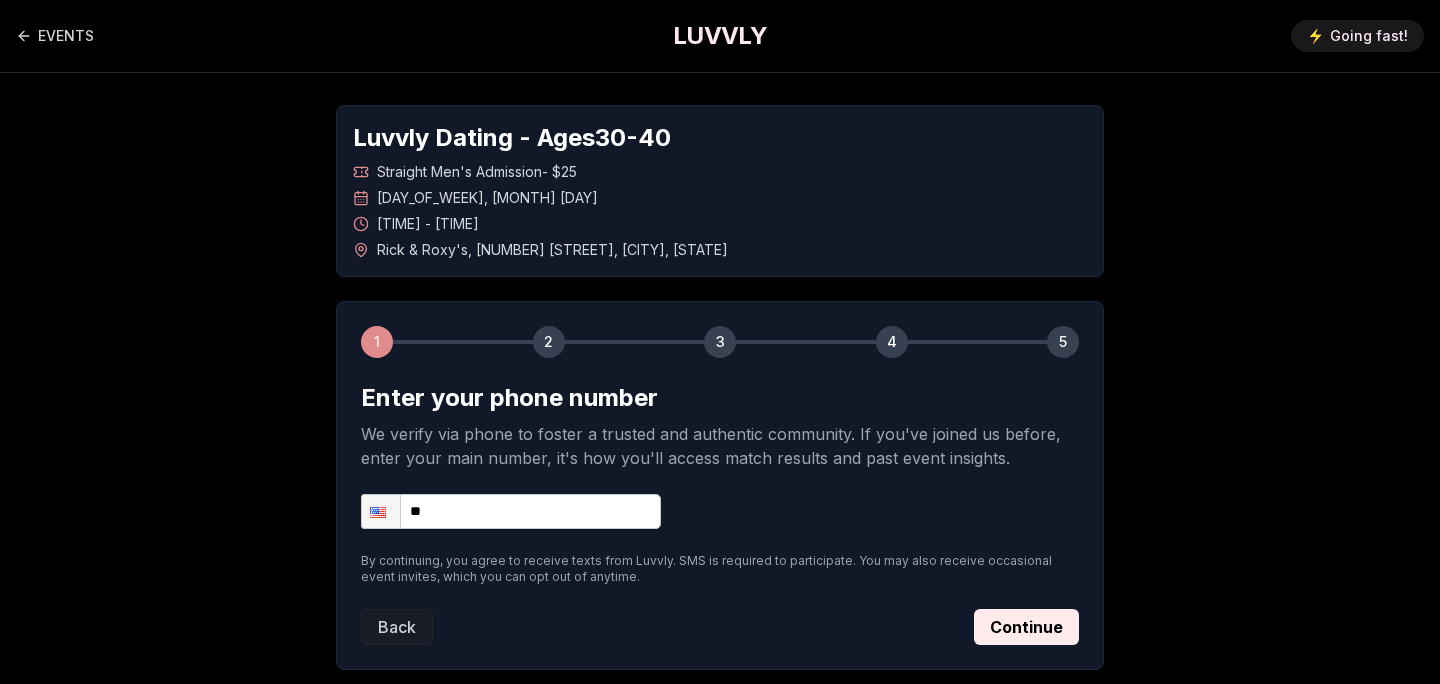 click on "**" at bounding box center (511, 511) 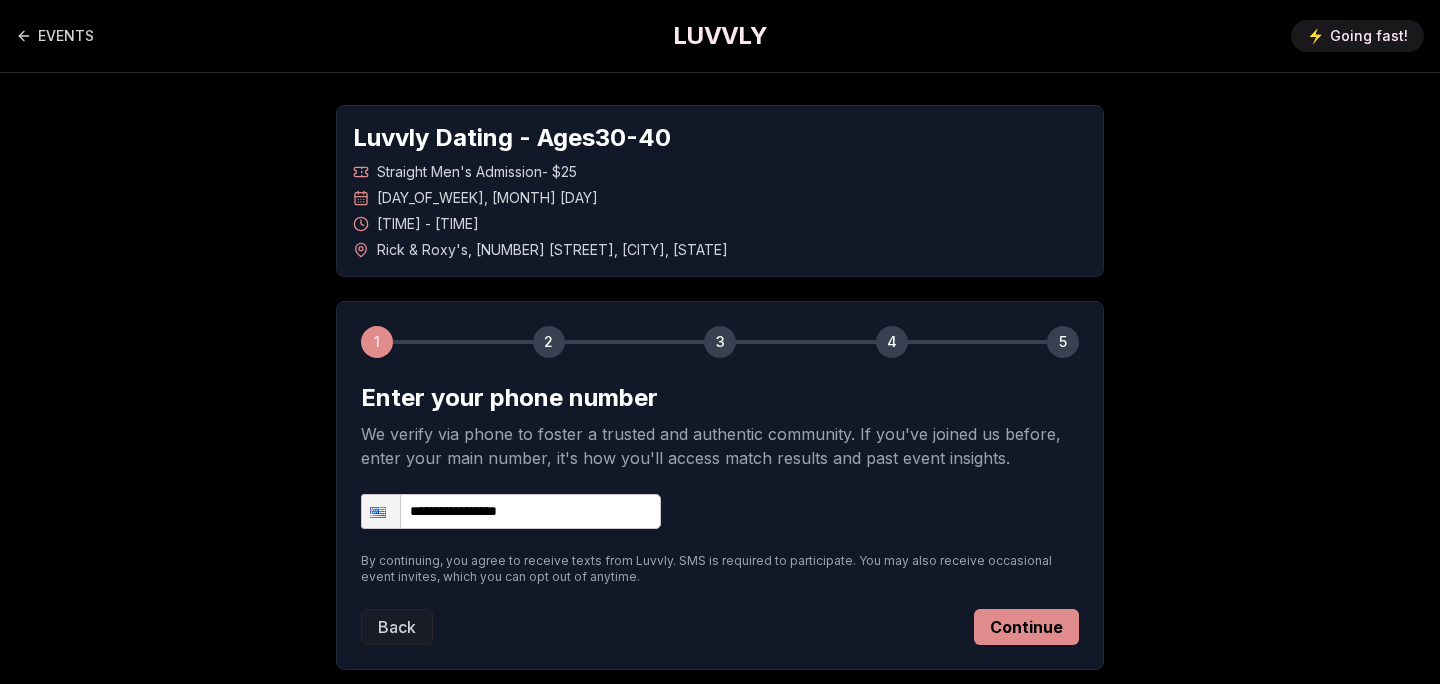 click on "Continue" at bounding box center [1026, 627] 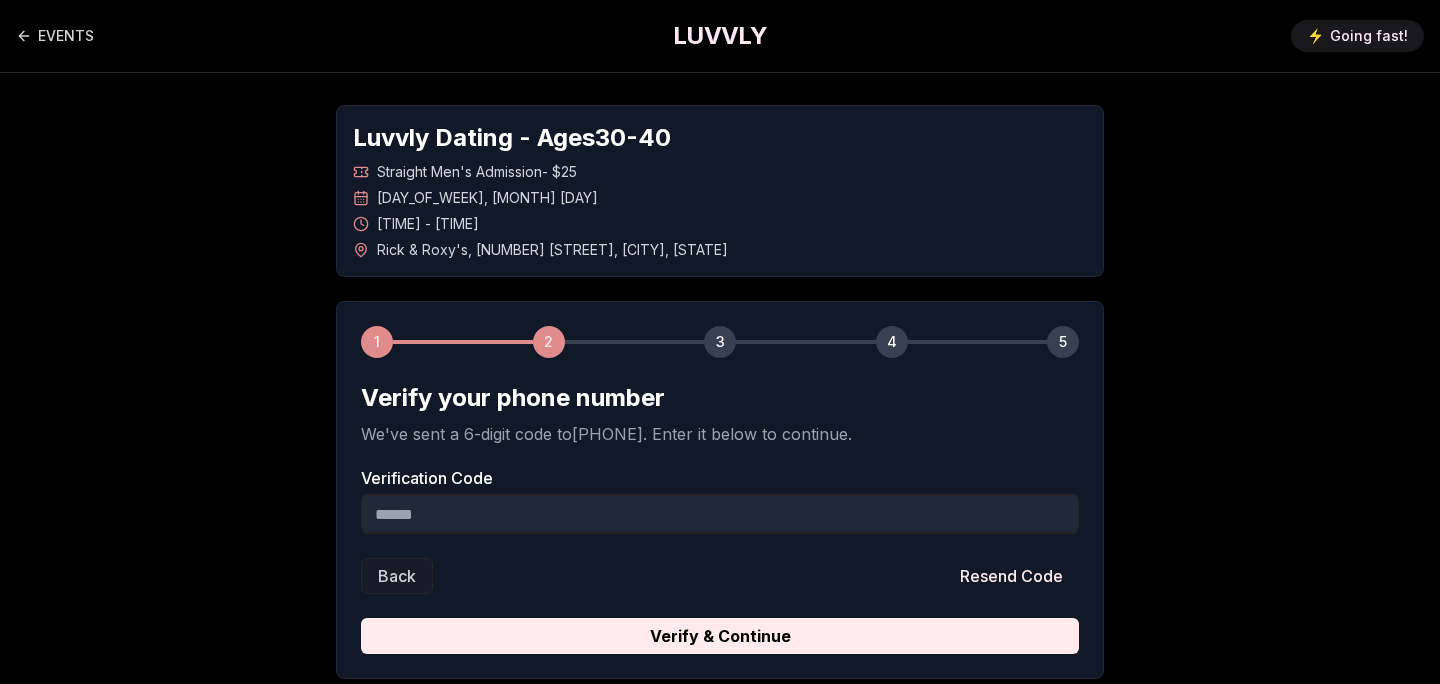 click on "Verification Code" at bounding box center [720, 514] 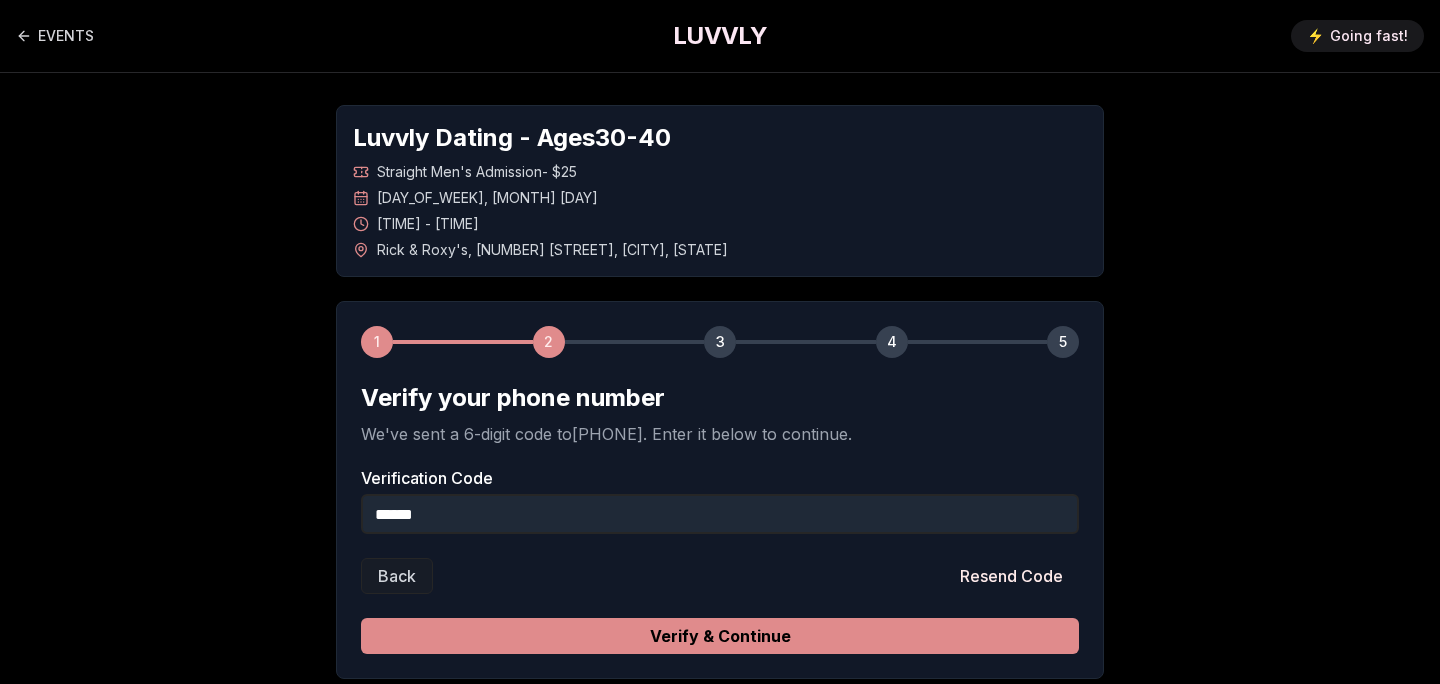 type on "******" 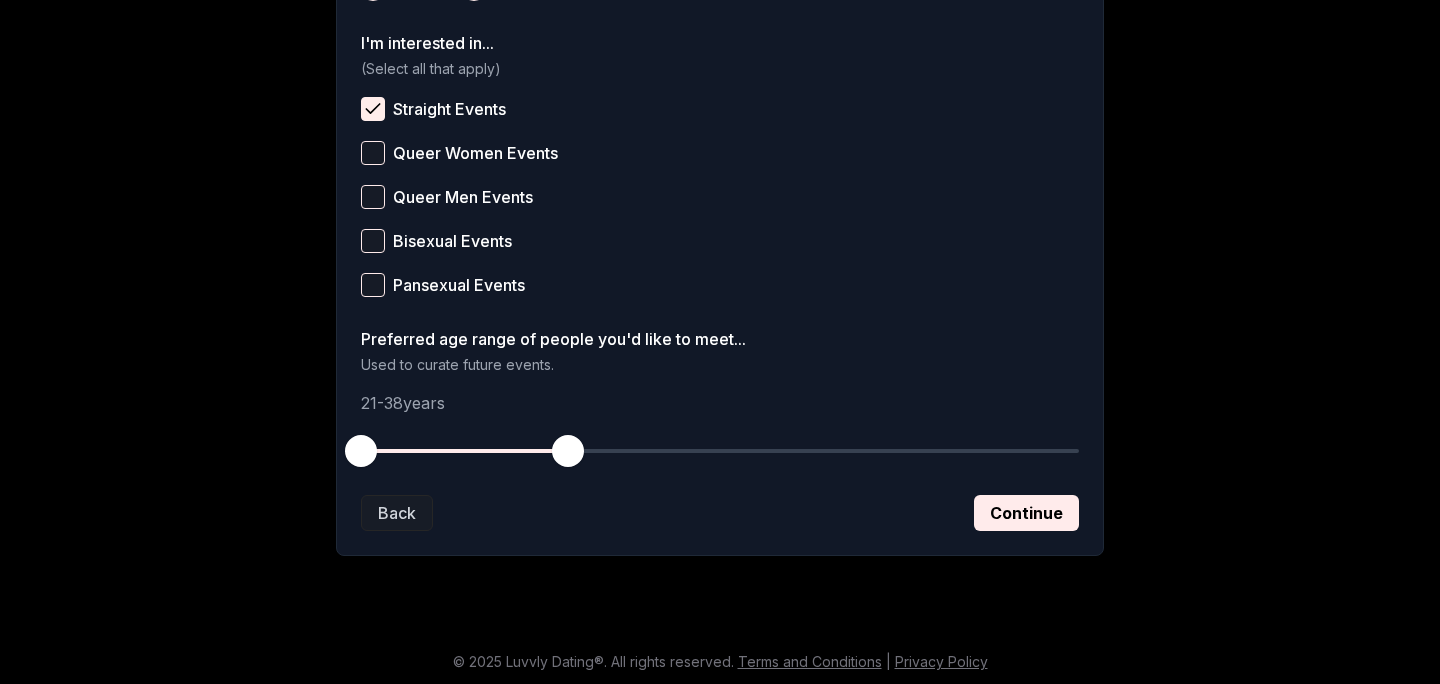 scroll, scrollTop: 823, scrollLeft: 0, axis: vertical 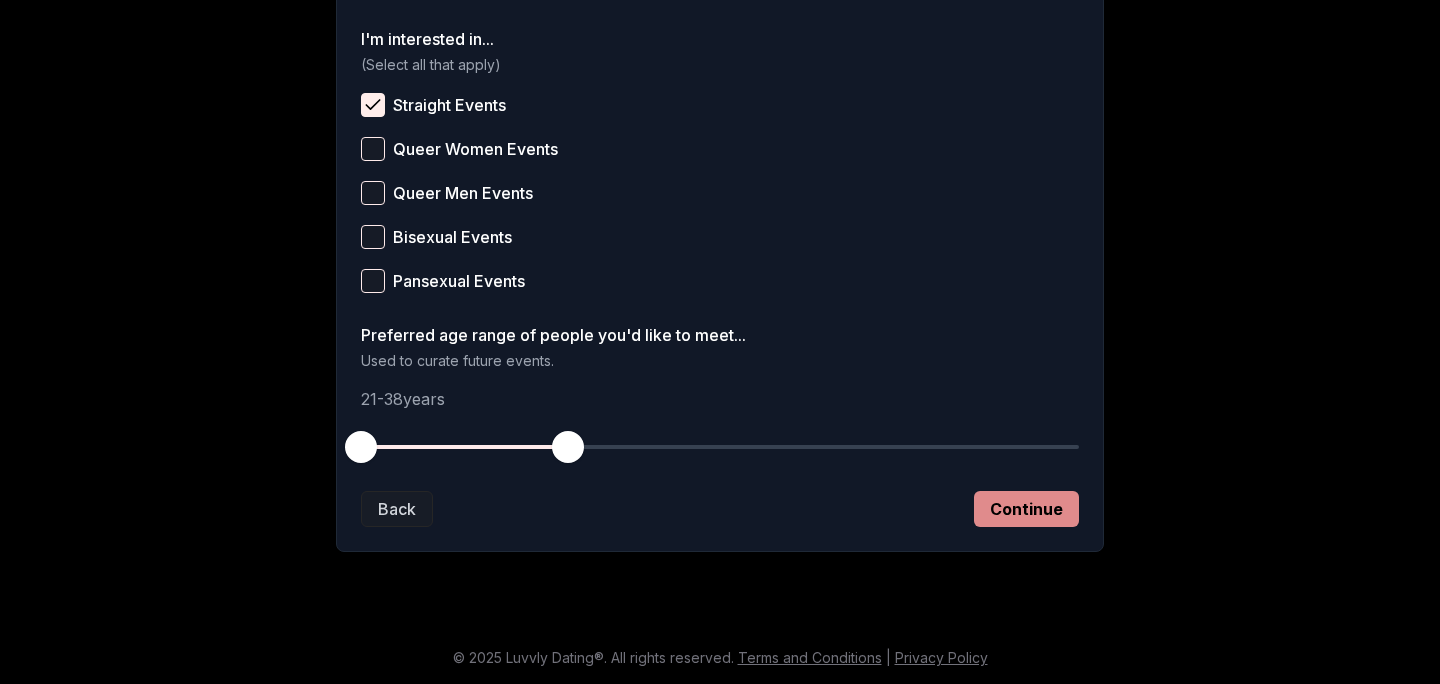 click on "Continue" at bounding box center (1026, 509) 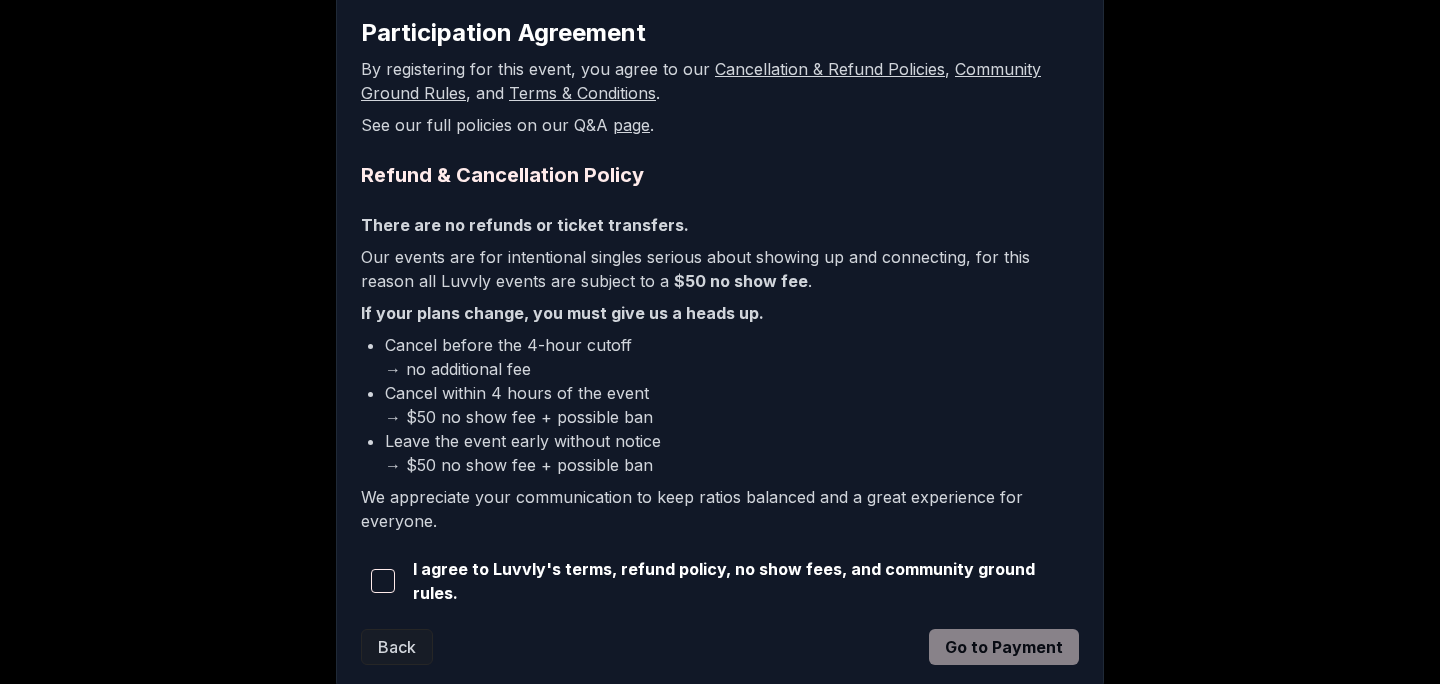 scroll, scrollTop: 499, scrollLeft: 0, axis: vertical 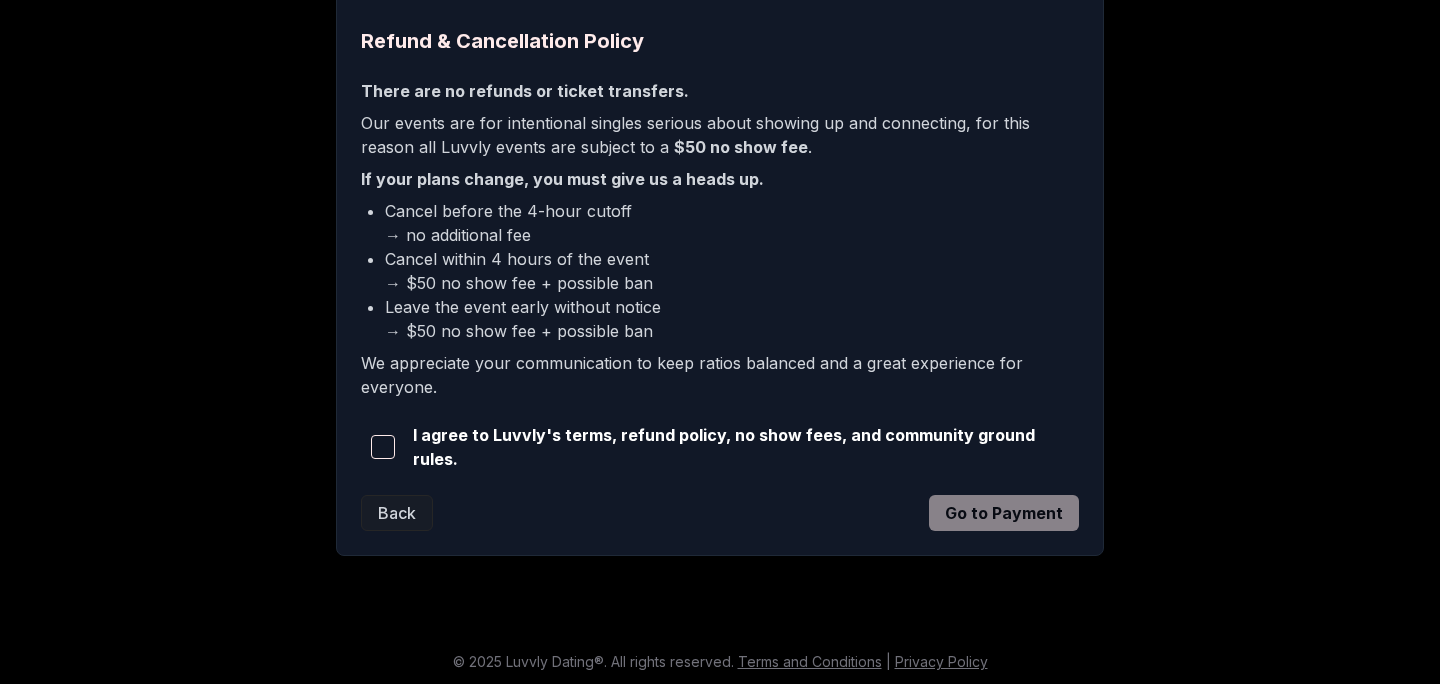 click on "Participation Agreement By registering for this event, you agree to our   Cancellation & Refund Policies ,   Community Ground Rules , and   Terms & Conditions . See our full policies on our Q&A   page . Refund & Cancellation Policy There are no refunds or ticket transfers. Our events are for intentional singles serious about showing up and connecting, for this reason all Luvvly events are subject to a   $50 no show fee . If your plans change, you must give us a heads up. Cancel before the 4-hour cutoff → no additional fee Cancel within 4 hours of the event → $50 no show fee + possible ban Leave the event early without notice → $50 no show fee + possible ban We appreciate your communication to keep ratios balanced and a great experience for everyone. I agree to Luvvly's terms, refund policy, no show fees, and community ground rules. Back Go to Payment" at bounding box center (720, 207) 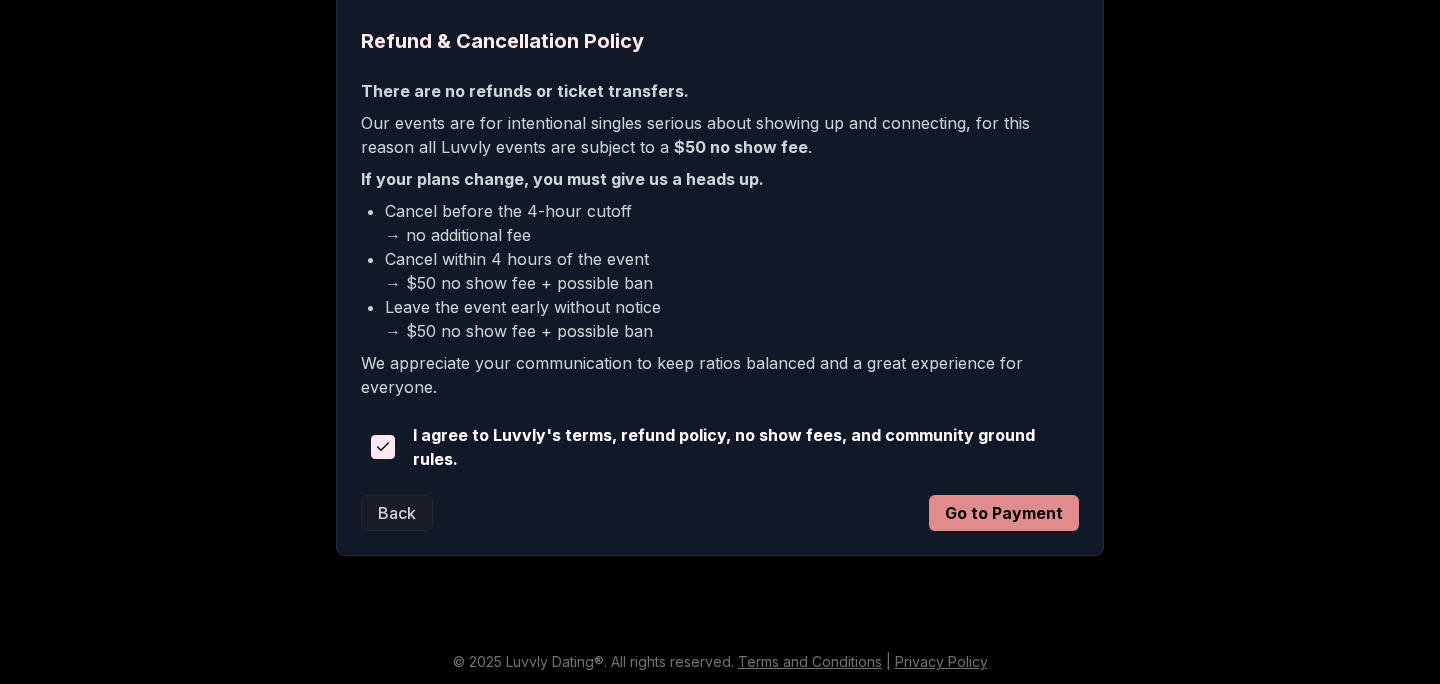 click on "Go to Payment" at bounding box center (1004, 513) 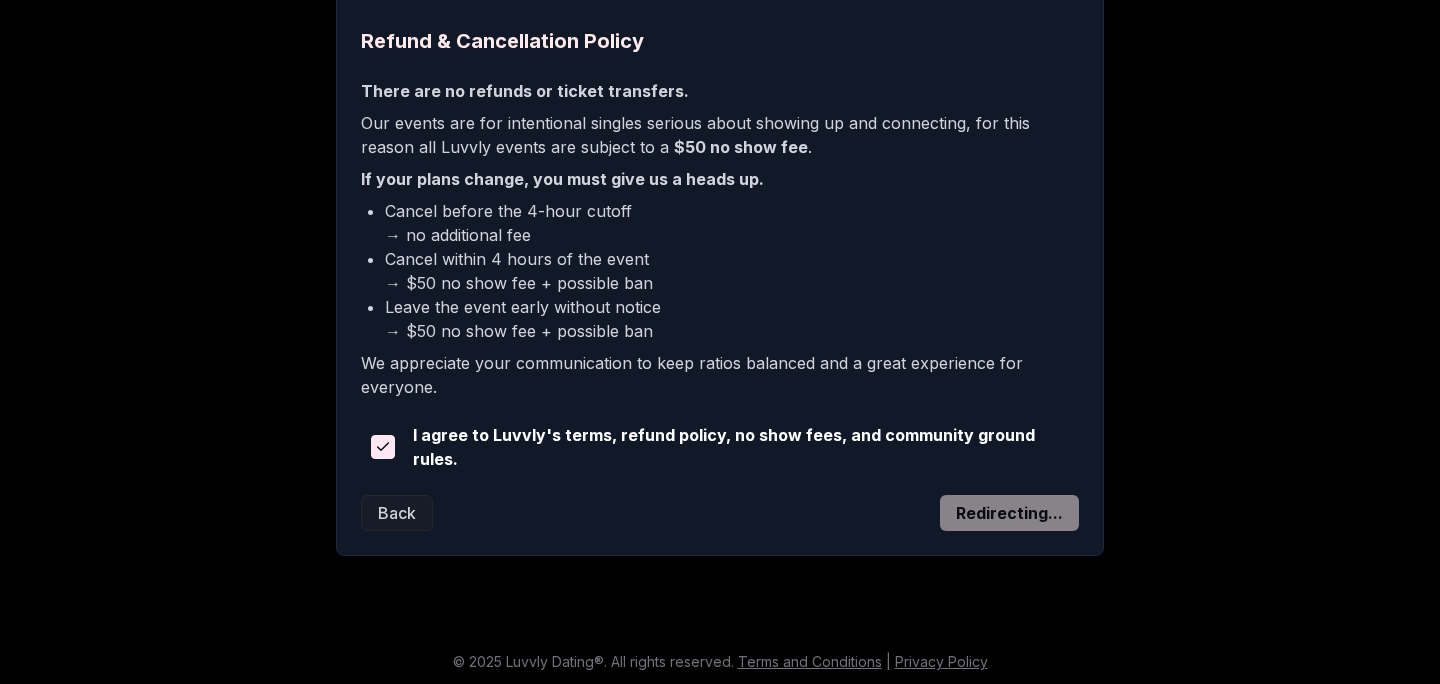 scroll, scrollTop: 434, scrollLeft: 0, axis: vertical 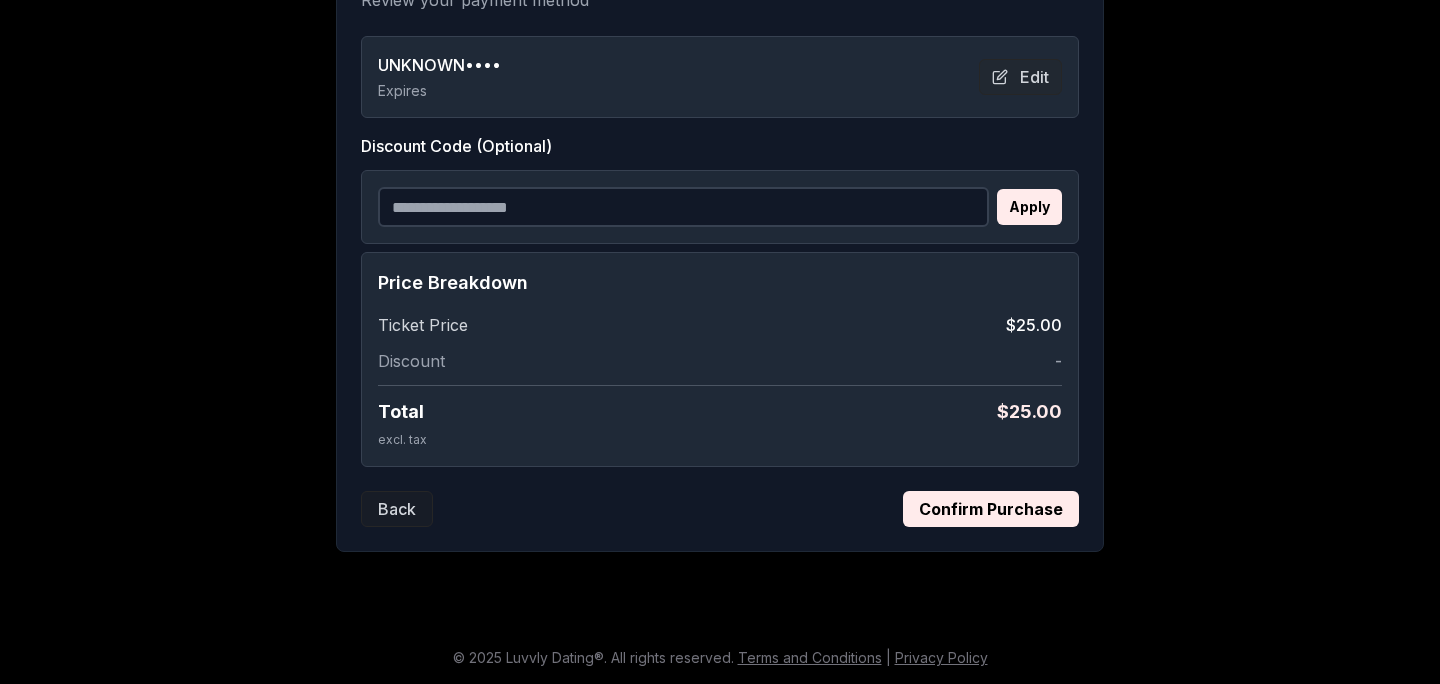 click on "Discount Code (Optional)" at bounding box center (683, 207) 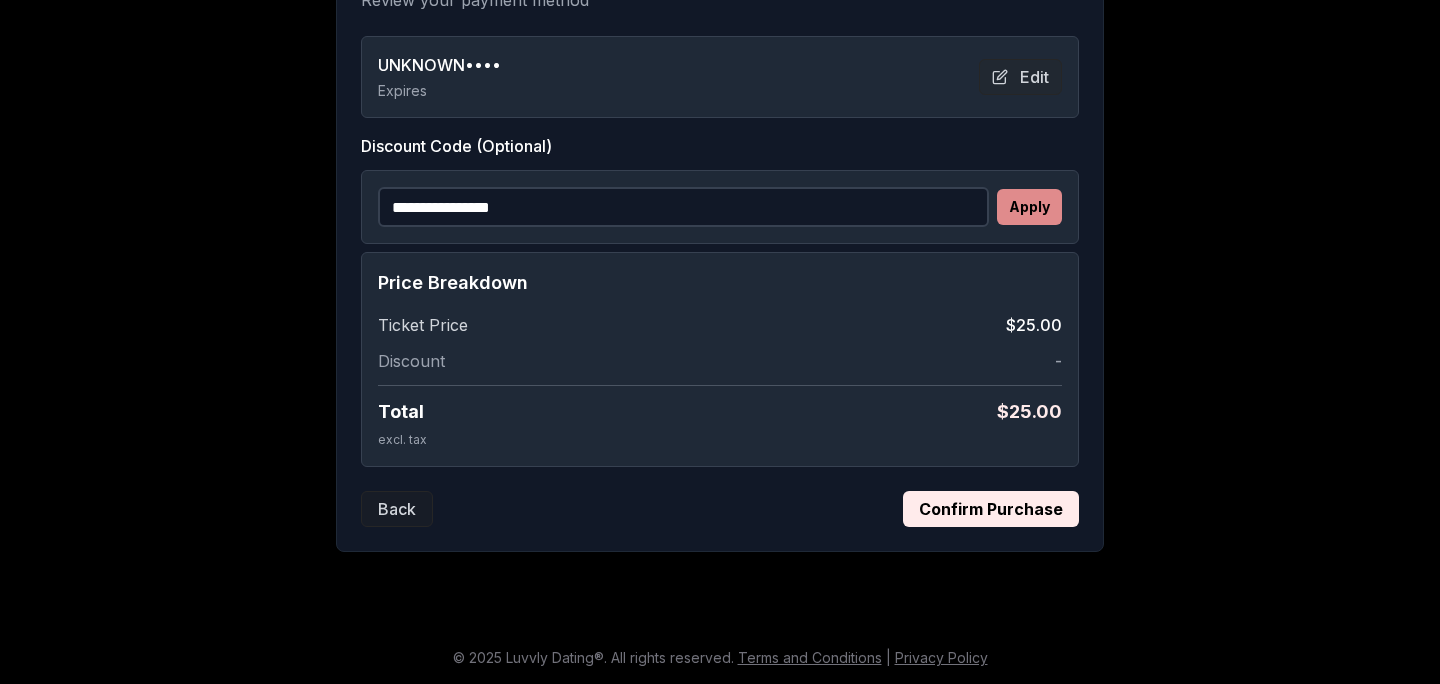 click on "Apply" at bounding box center [1029, 207] 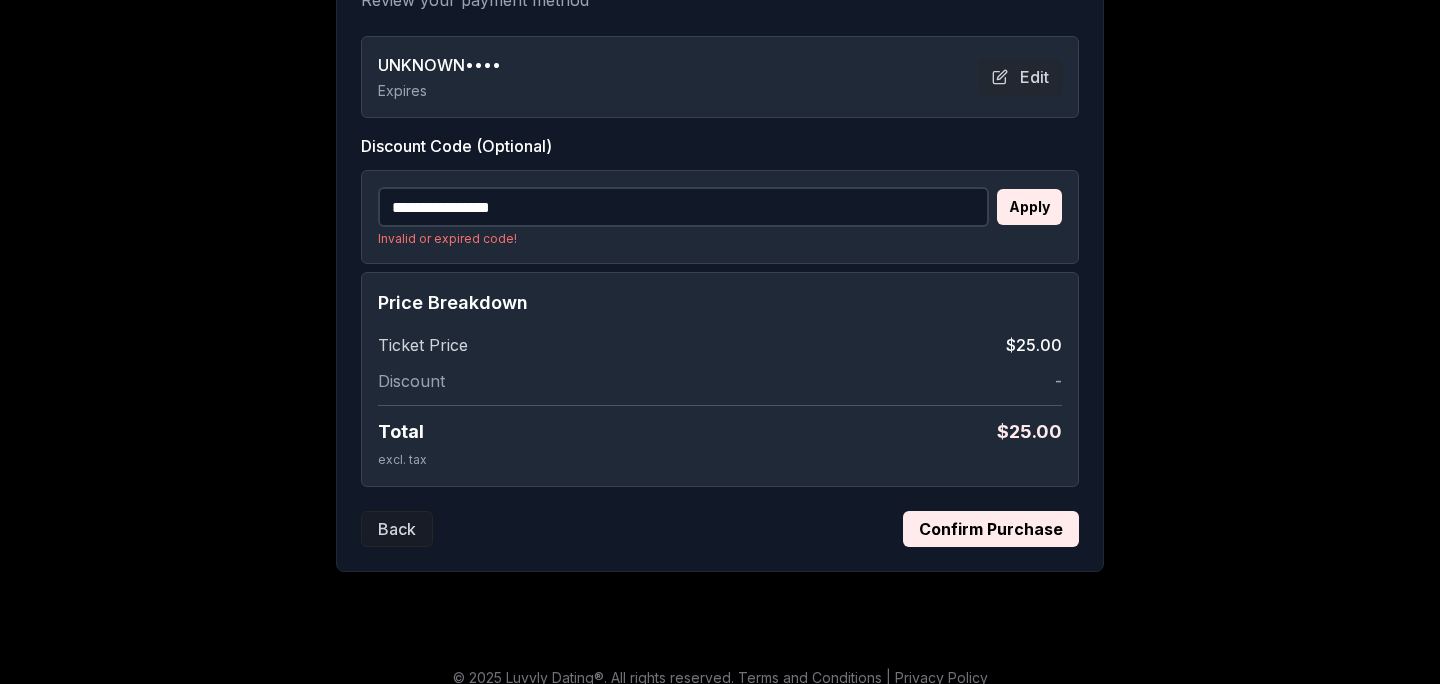 click on "**********" at bounding box center (683, 207) 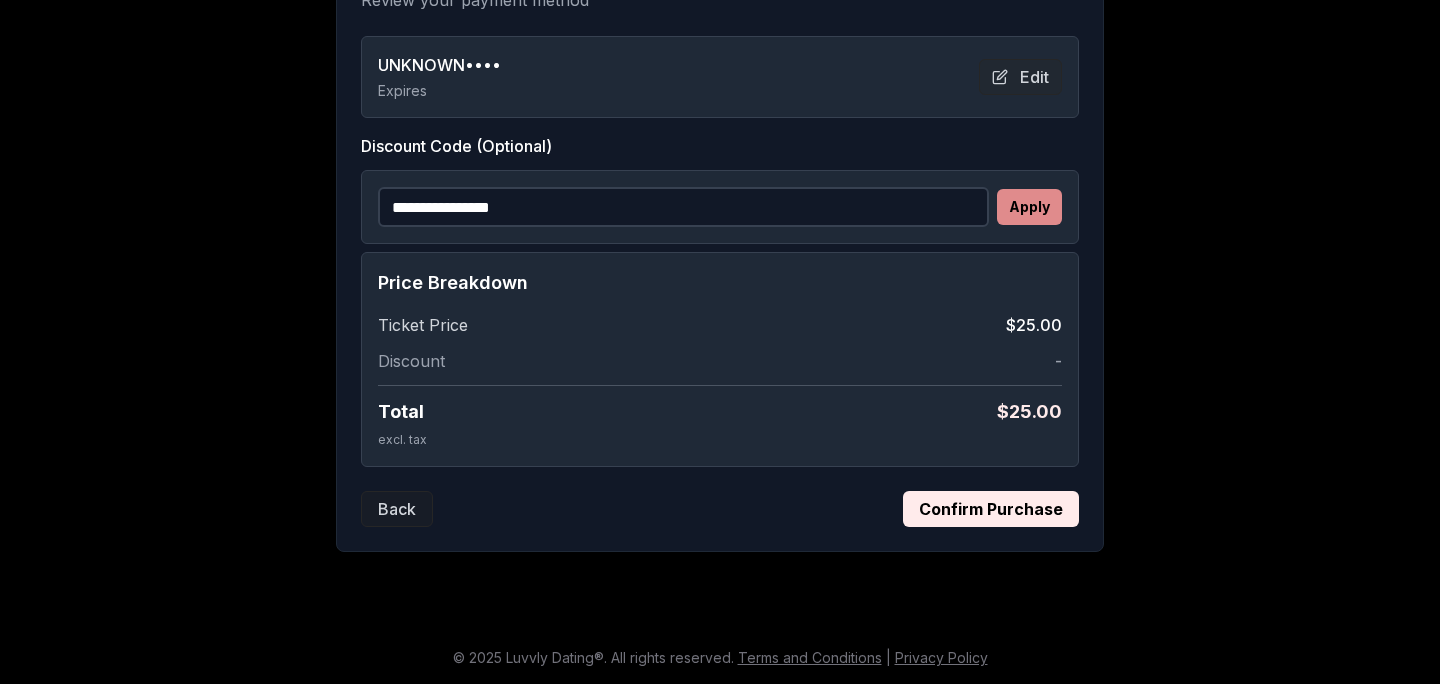type on "**********" 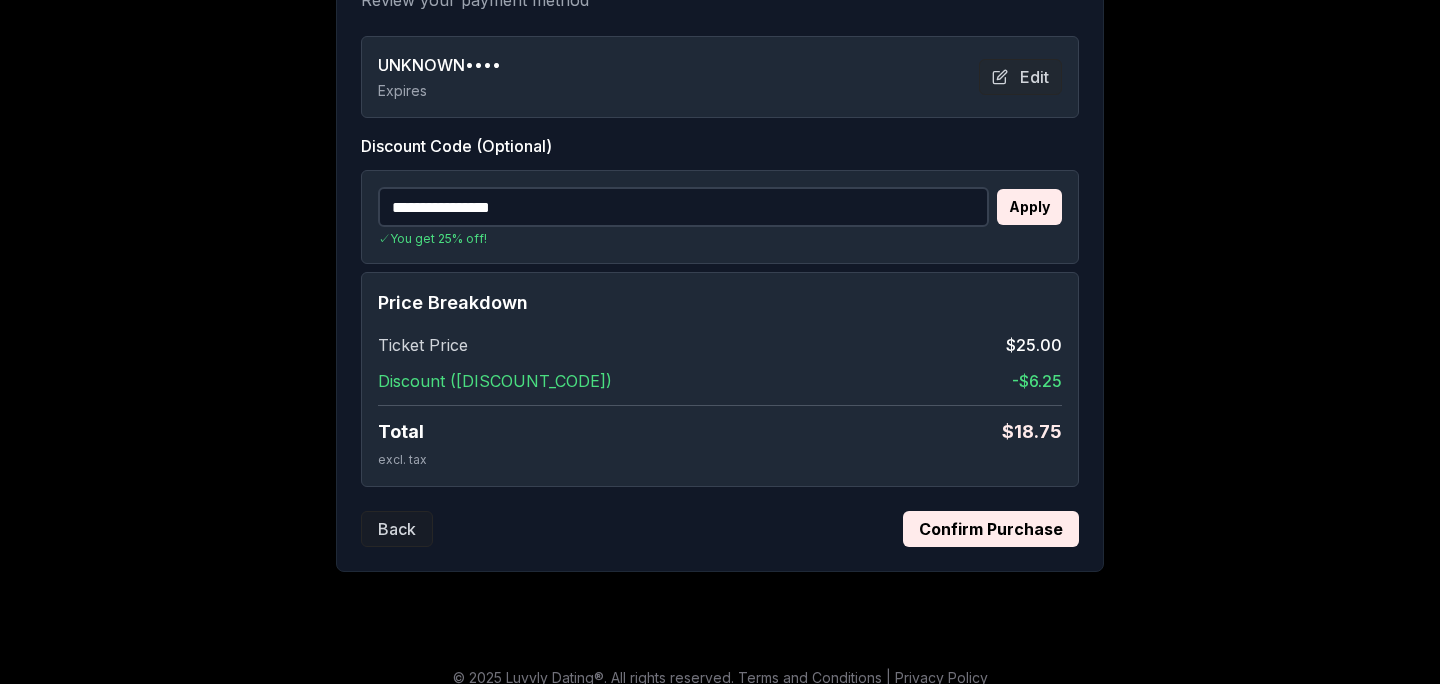 click on "**********" at bounding box center (720, 247) 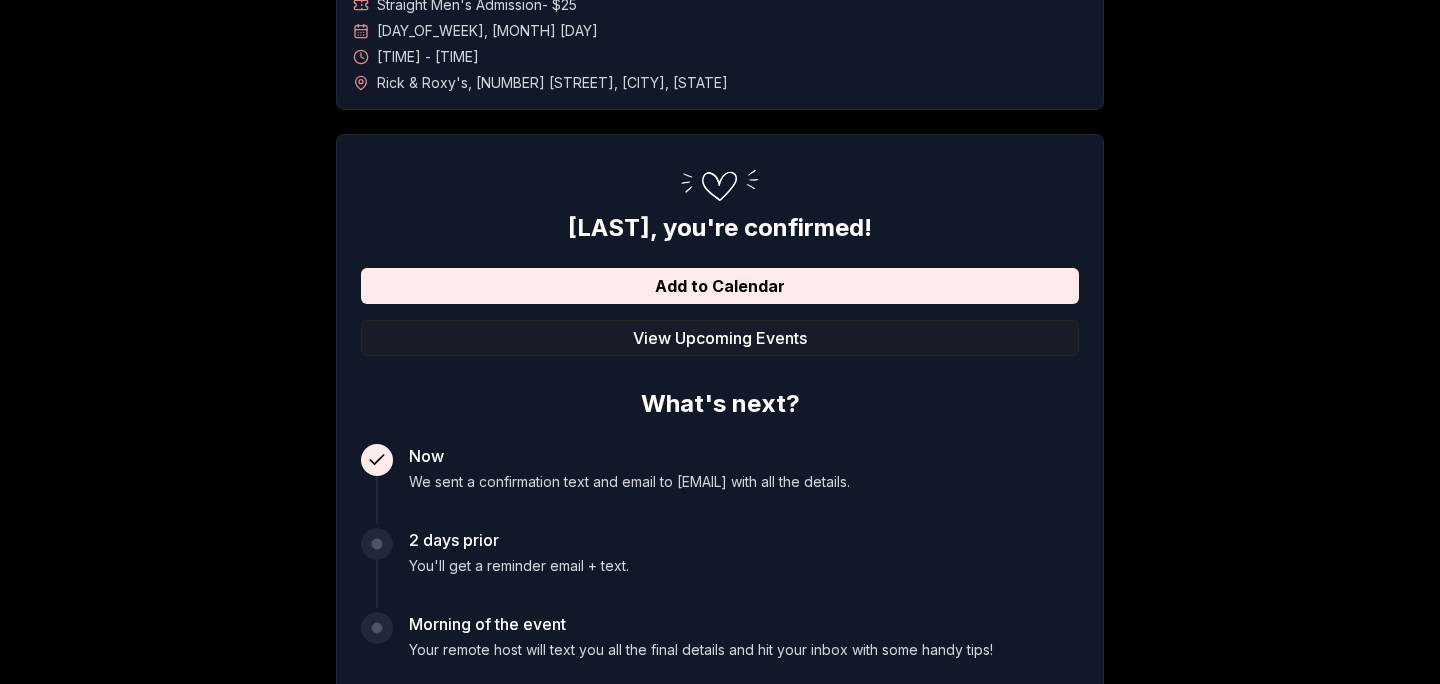 scroll, scrollTop: 0, scrollLeft: 0, axis: both 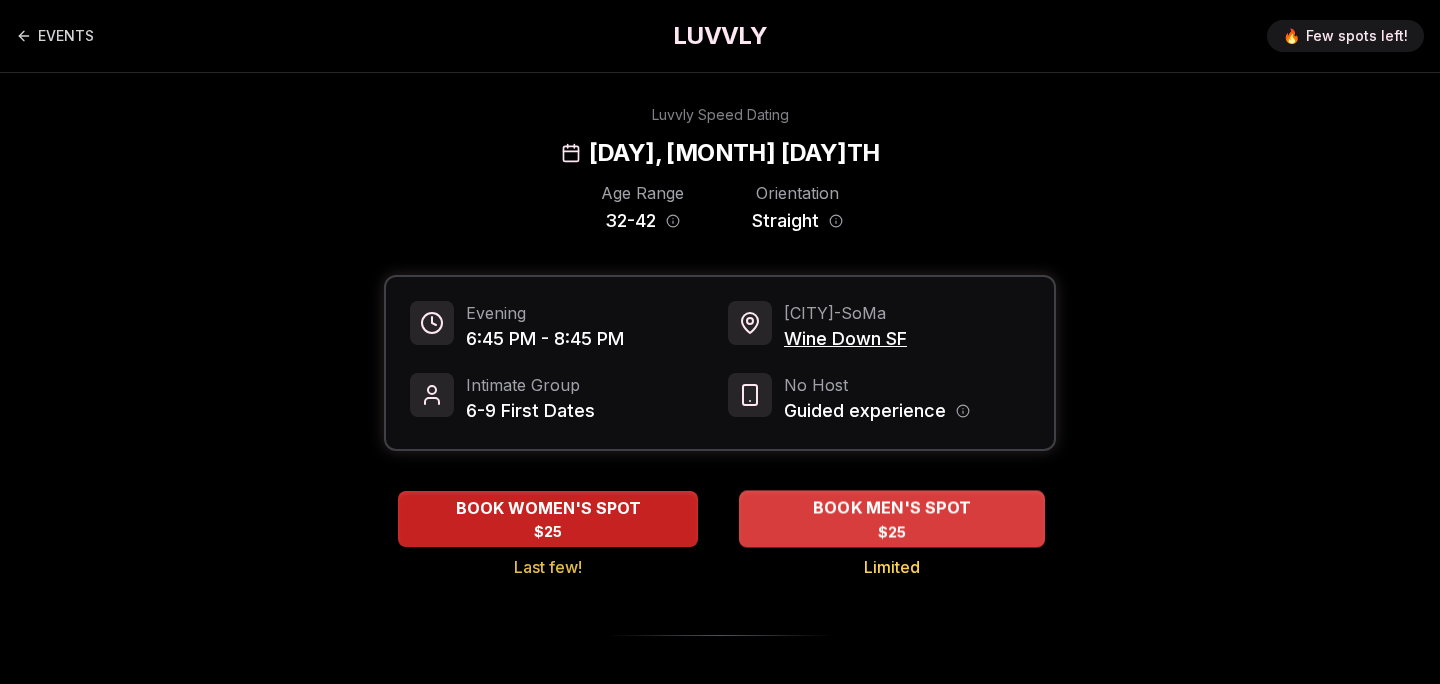 click on "BOOK MEN'S SPOT" at bounding box center [892, 508] 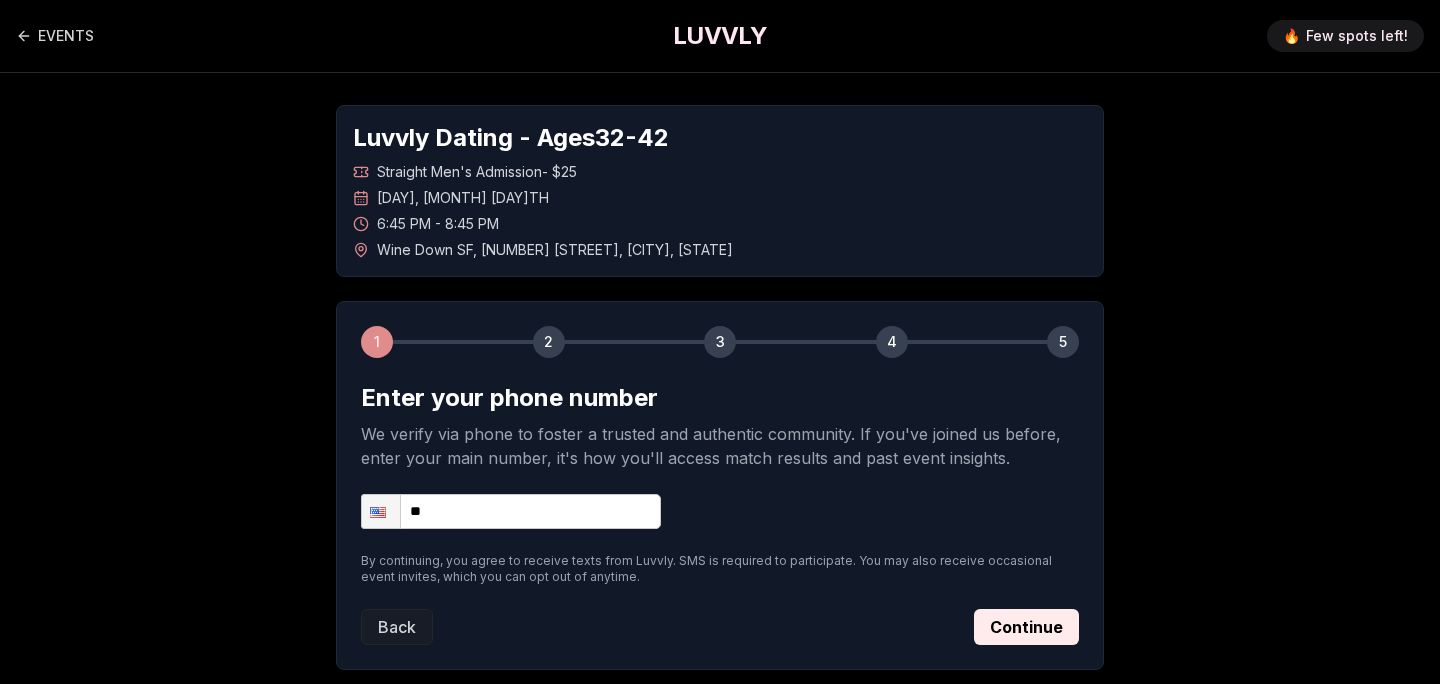 click on "**" at bounding box center (511, 511) 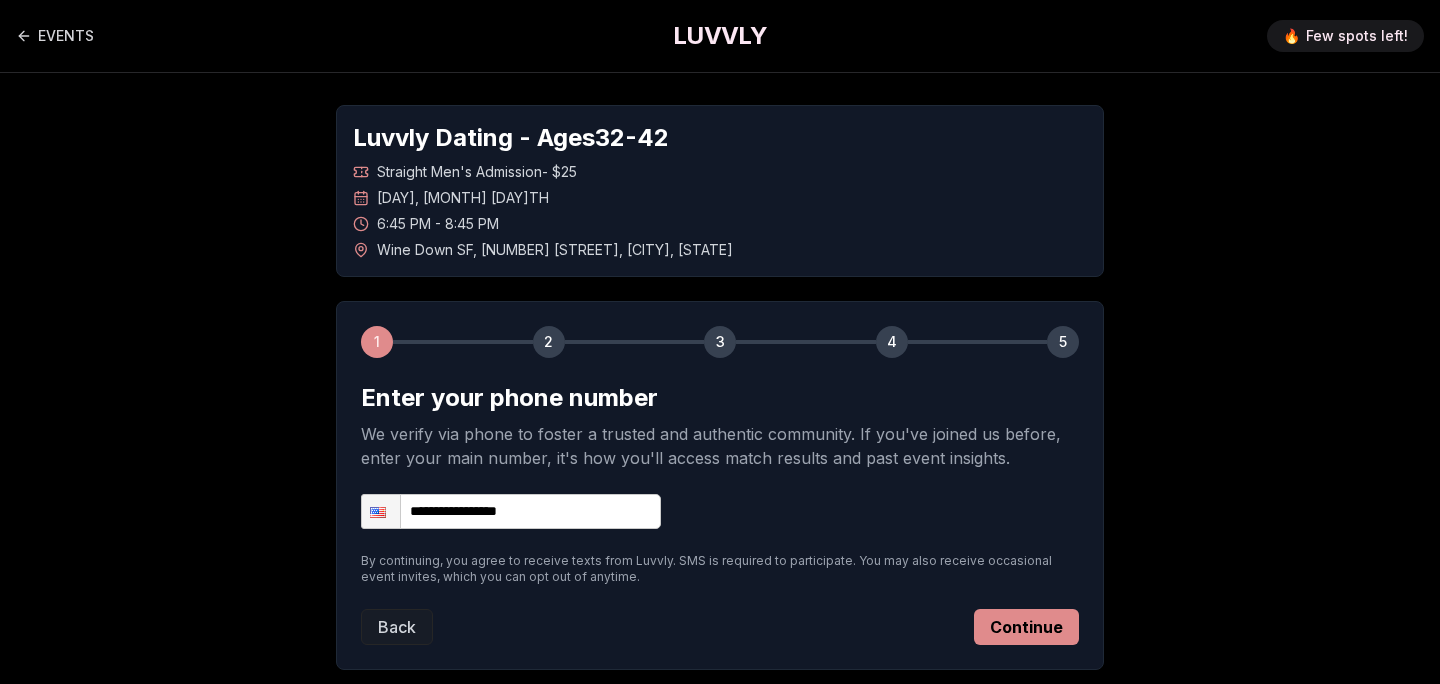 click on "Continue" at bounding box center [1026, 627] 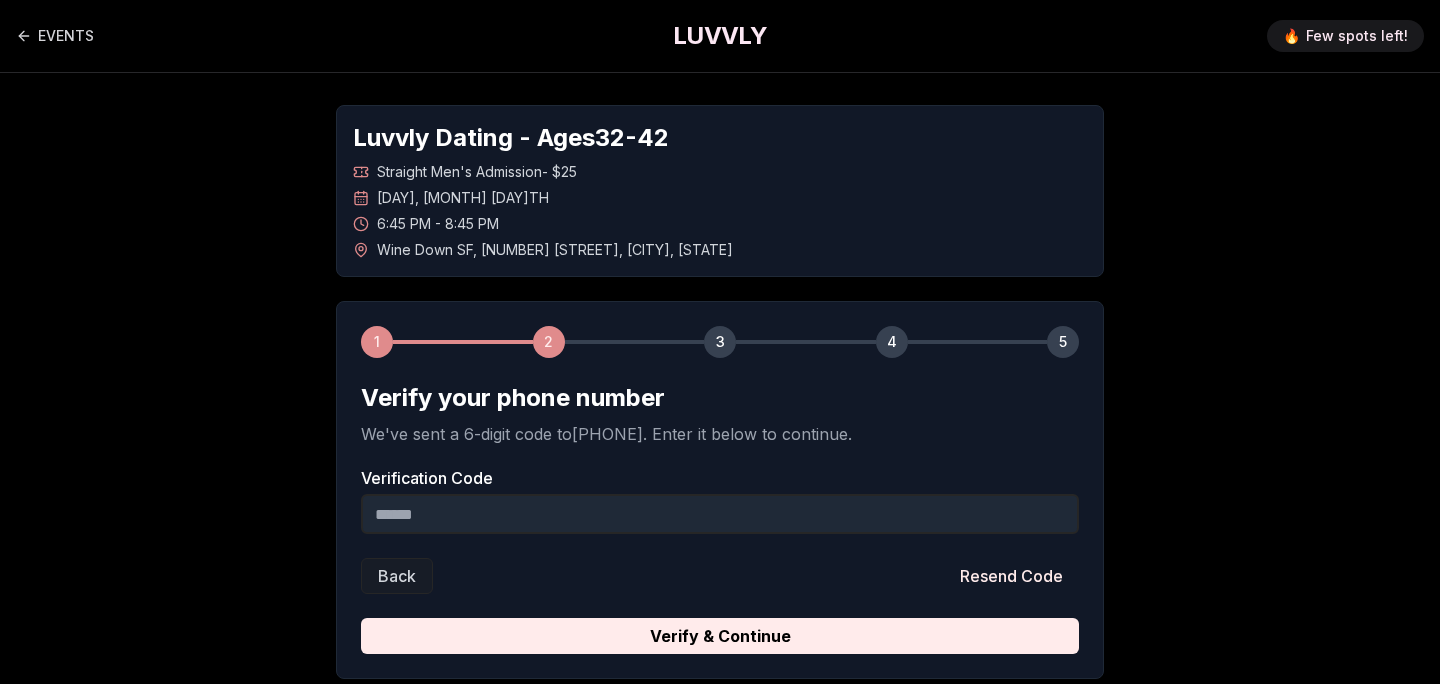 click on "Verification Code" at bounding box center (720, 514) 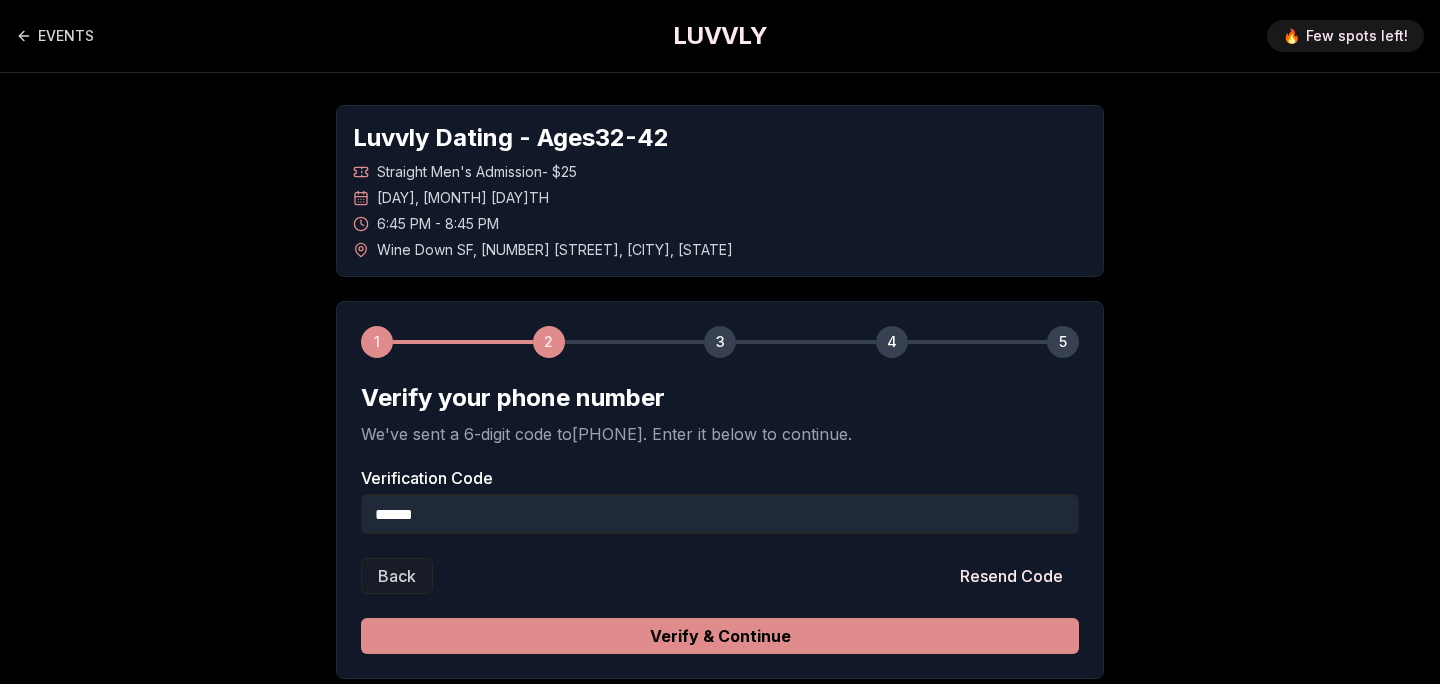 type on "******" 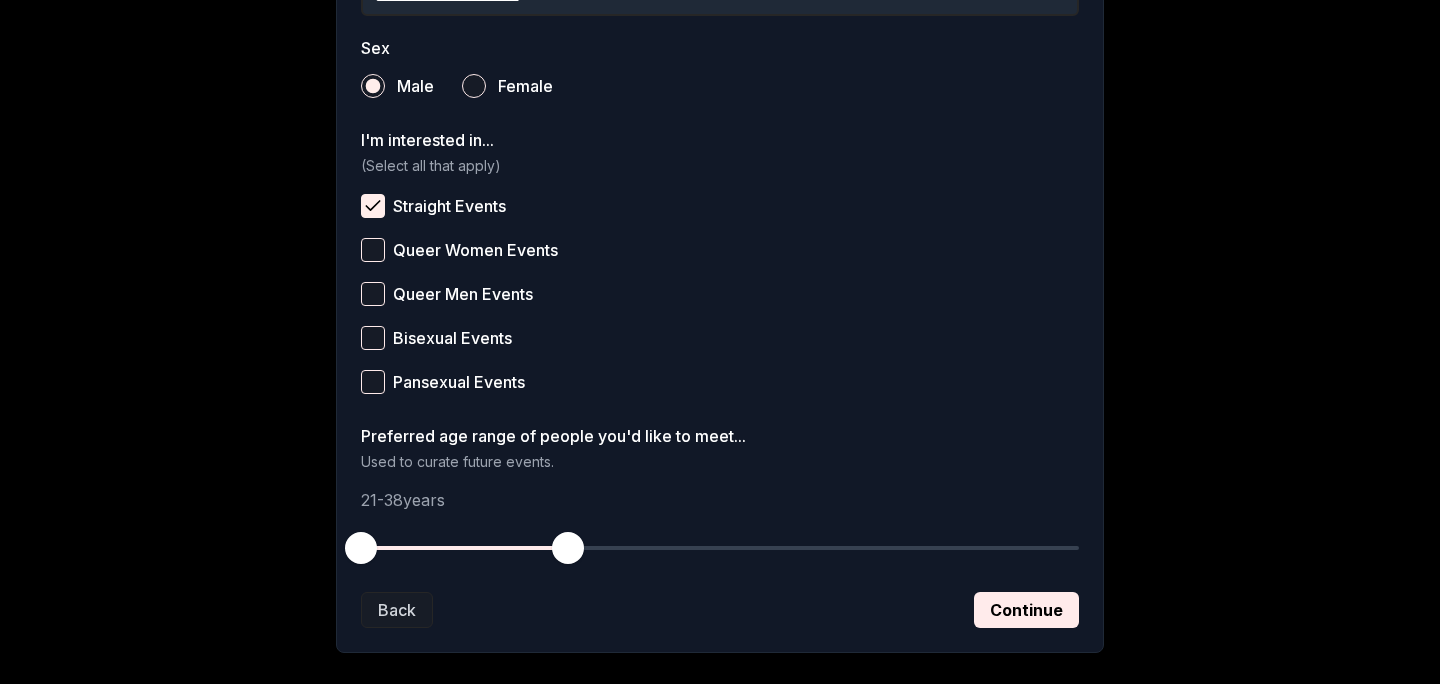 scroll, scrollTop: 823, scrollLeft: 0, axis: vertical 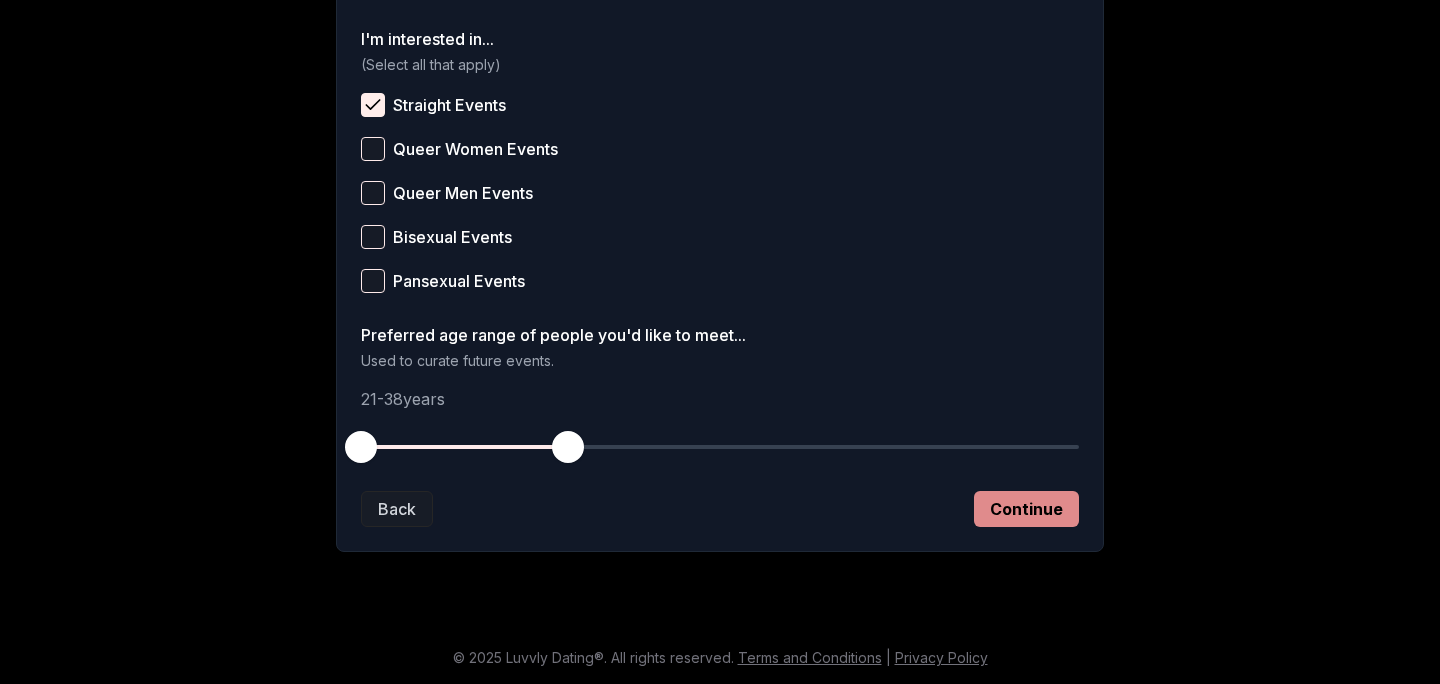 click on "Continue" at bounding box center (1026, 509) 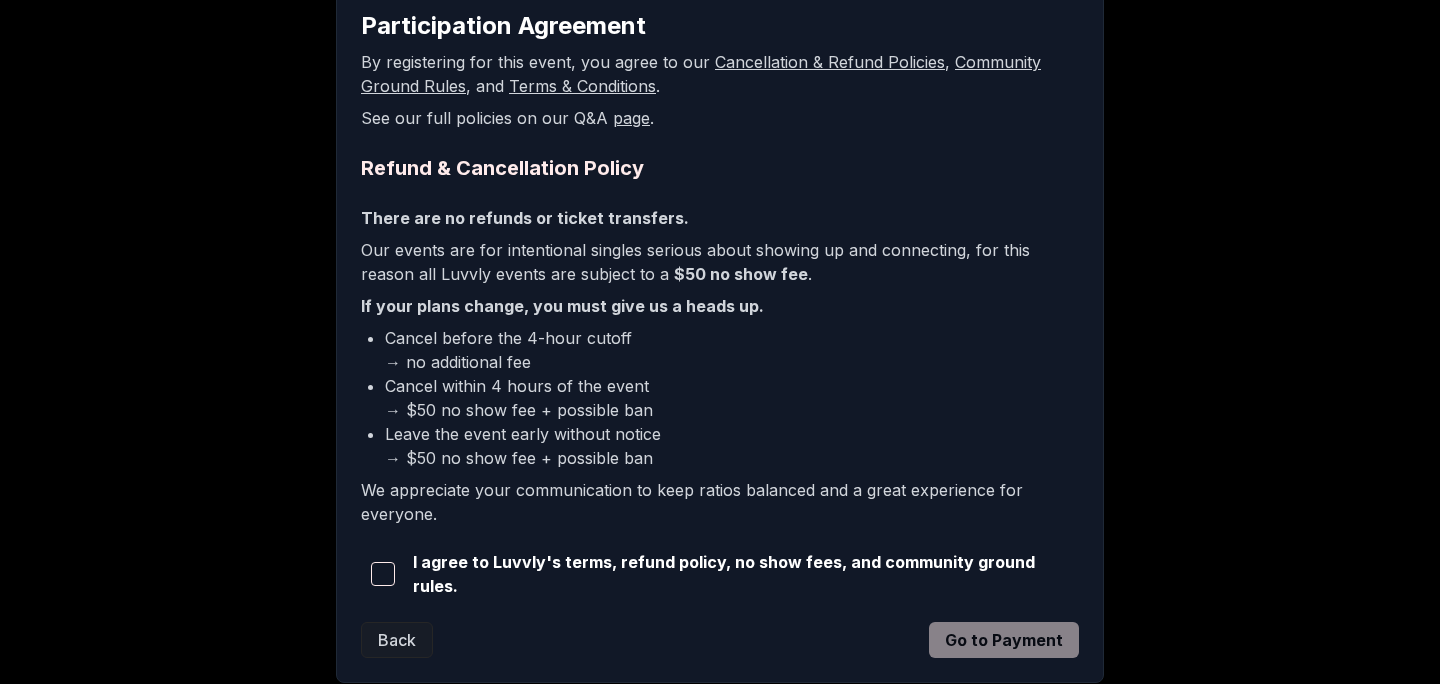 scroll, scrollTop: 459, scrollLeft: 0, axis: vertical 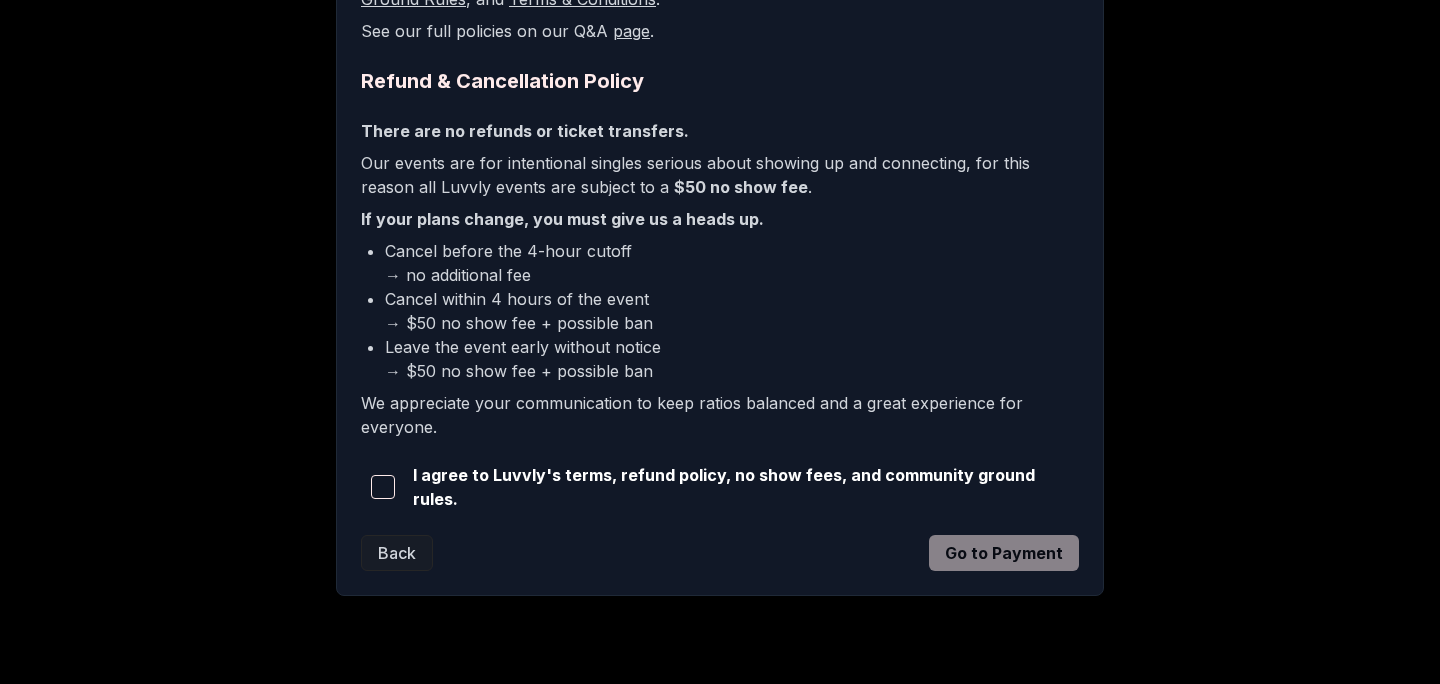 click on "I agree to Luvvly's terms, refund policy, no show fees, and community ground rules." at bounding box center [746, 487] 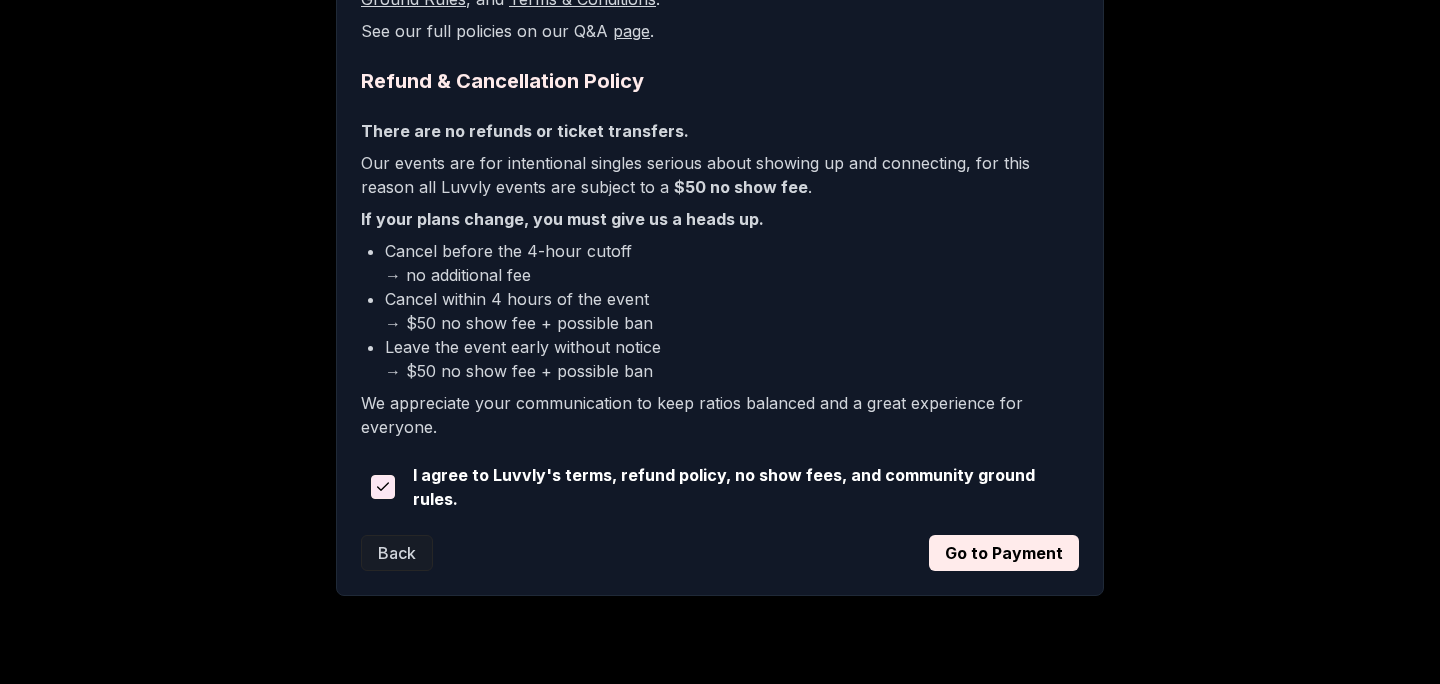click on "1 2 3 4 5 Participation Agreement By registering for this event, you agree to our   Cancellation & Refund Policies ,   Community Ground Rules , and   Terms & Conditions . See our full policies on our Q&A   page . Refund & Cancellation Policy There are no refunds or ticket transfers. Our events are for intentional singles serious about showing up and connecting, for this reason all Luvvly events are subject to a   $50 no show fee . If your plans change, you must give us a heads up. Cancel before the 4-hour cutoff → no additional fee Cancel within 4 hours of the event → $50 no show fee + possible ban Leave the event early without notice → $50 no show fee + possible ban We appreciate your communication to keep ratios balanced and a great experience for everyone. I agree to Luvvly's terms, refund policy, no show fees, and community ground rules. Back Go to Payment" at bounding box center (720, 219) 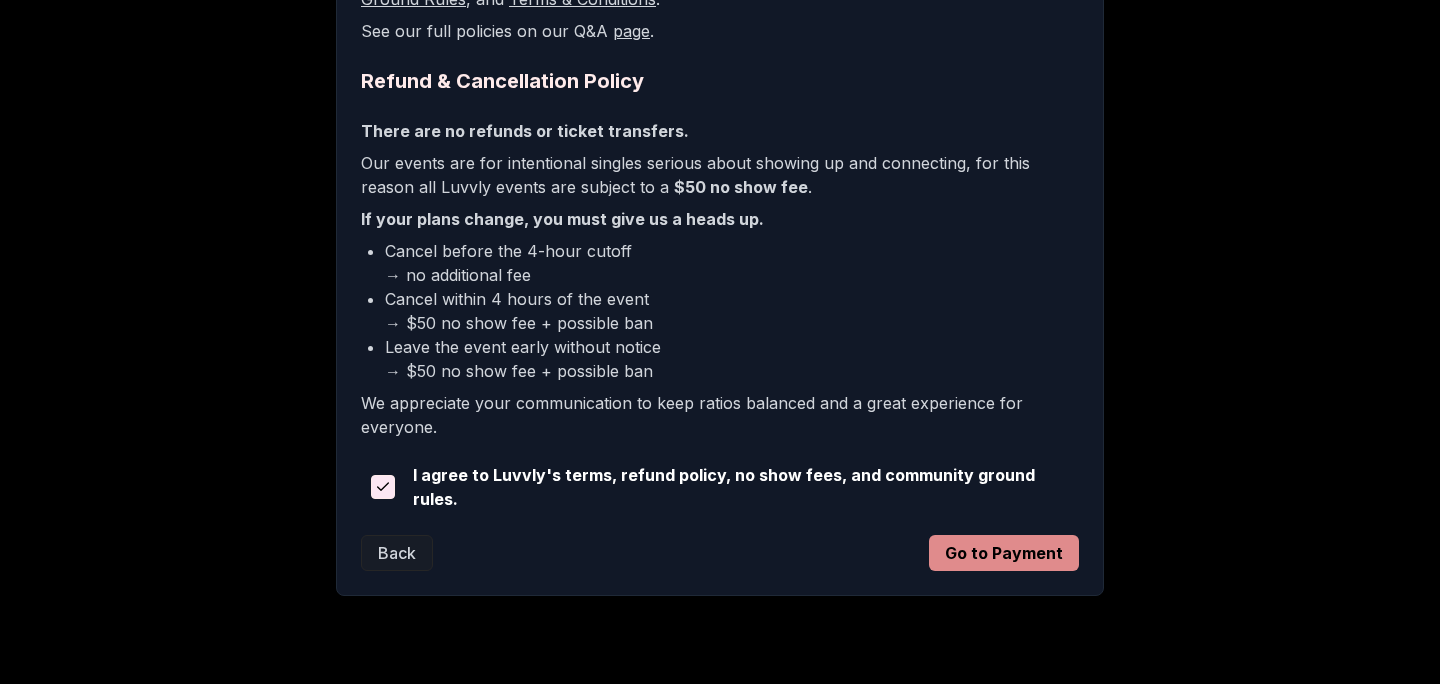 click on "Go to Payment" at bounding box center [1004, 553] 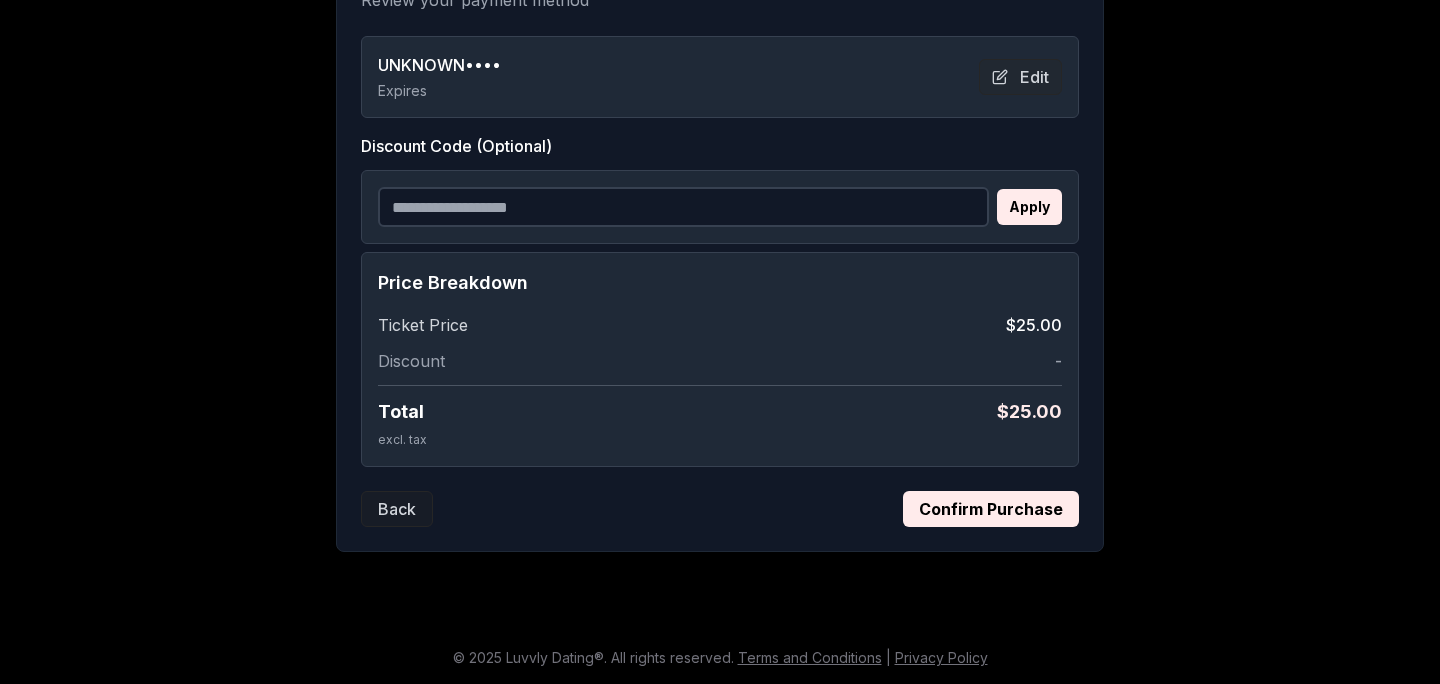 scroll, scrollTop: 434, scrollLeft: 0, axis: vertical 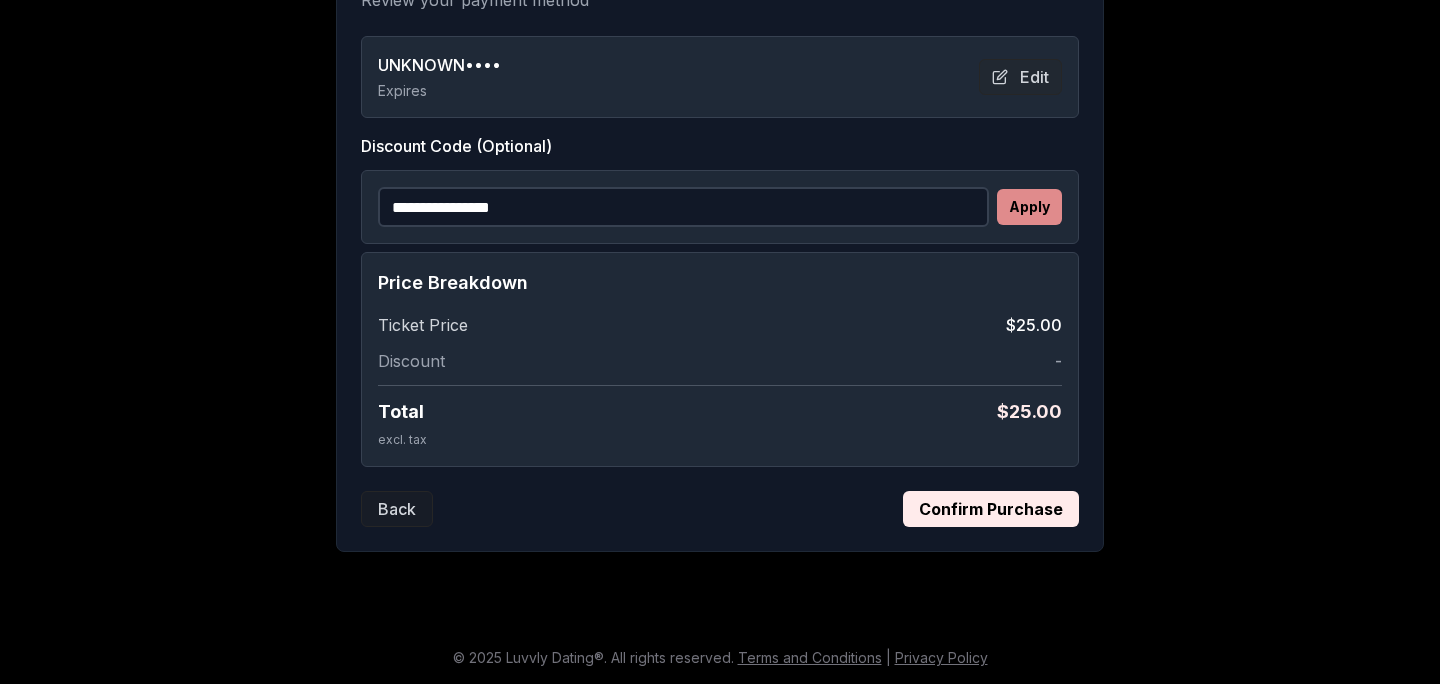 type on "**********" 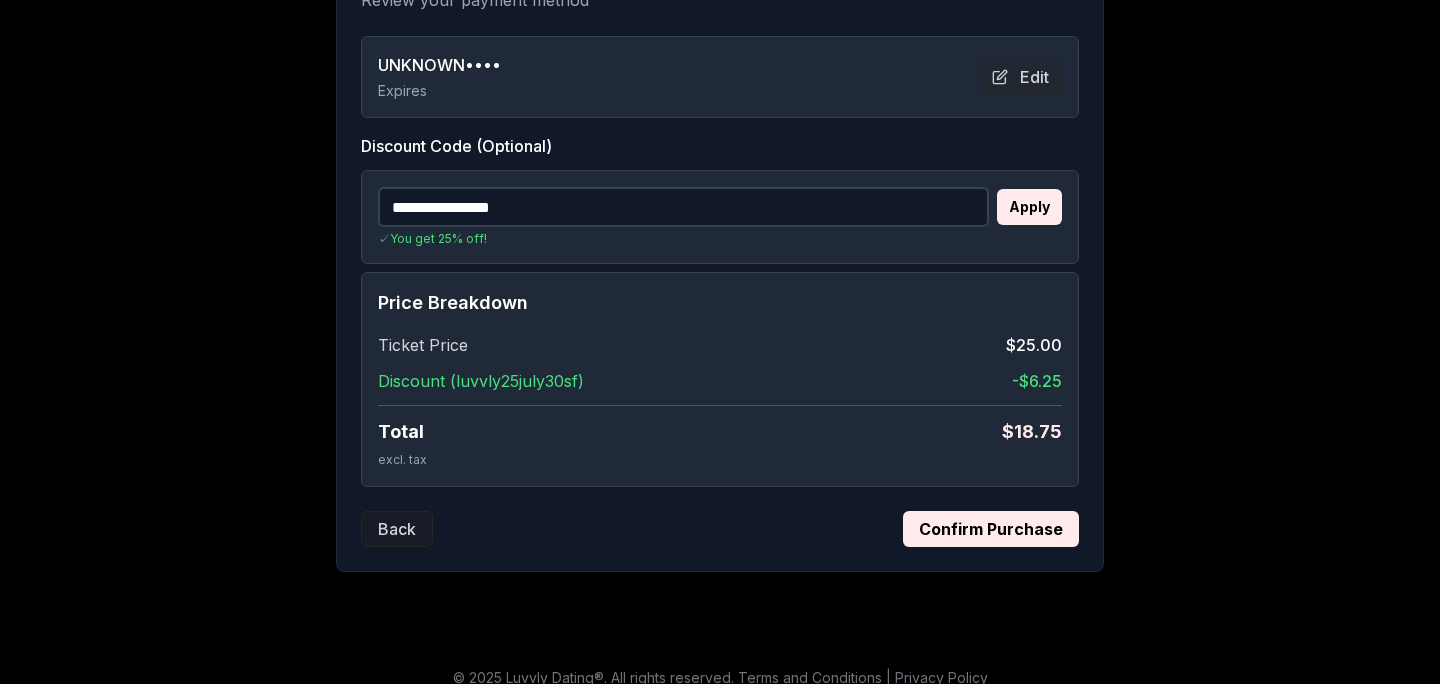 scroll, scrollTop: 454, scrollLeft: 0, axis: vertical 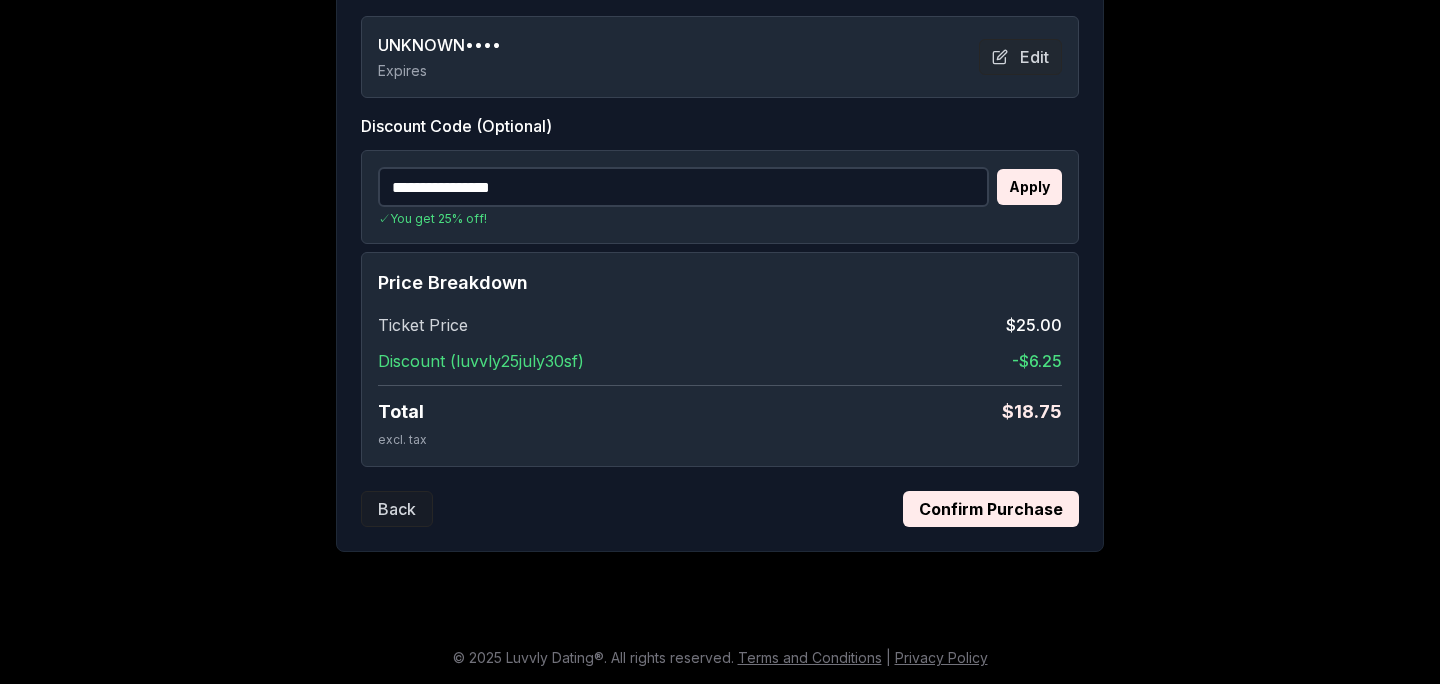 click on "Confirm Purchase" at bounding box center (991, 509) 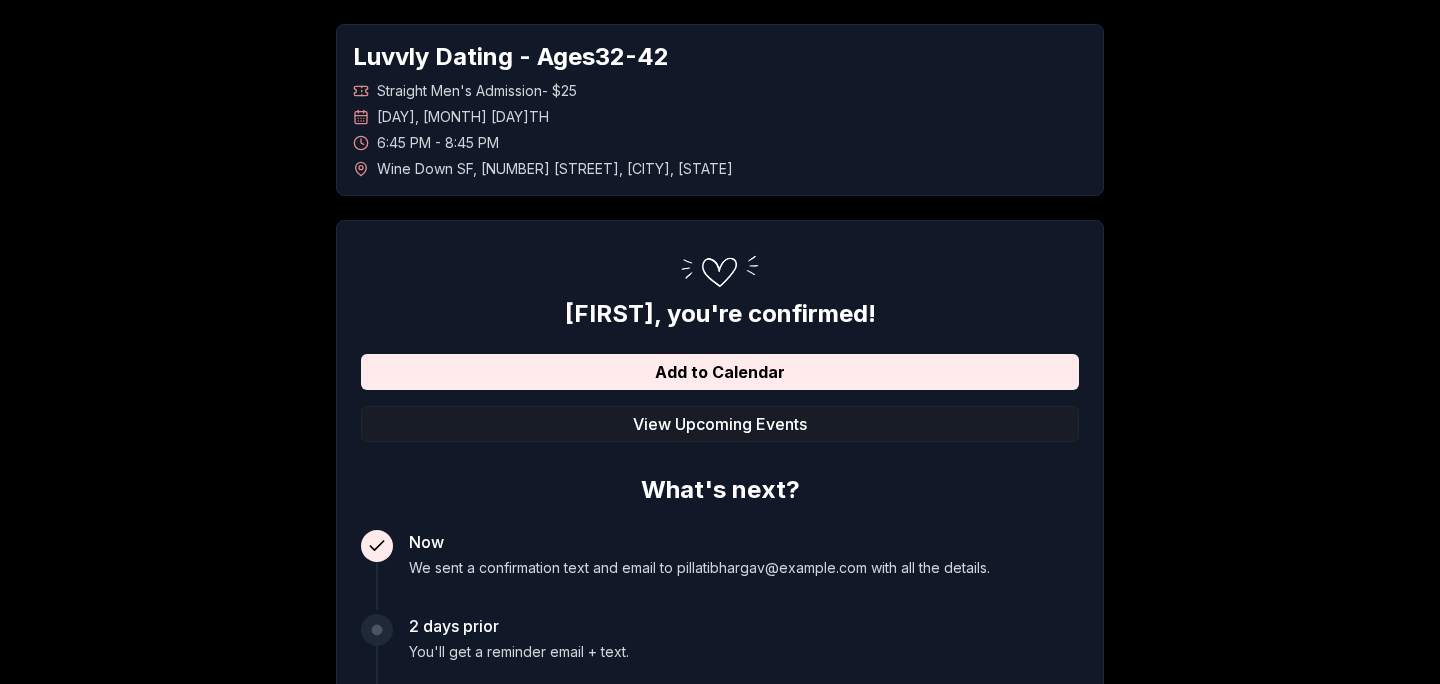 scroll, scrollTop: 0, scrollLeft: 0, axis: both 